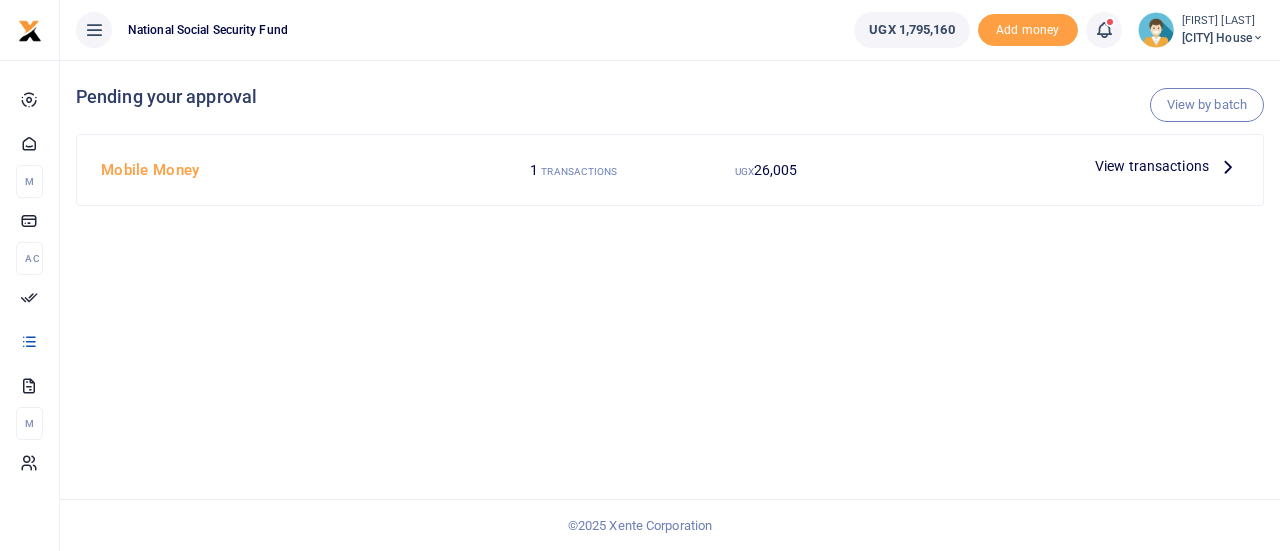 scroll, scrollTop: 0, scrollLeft: 0, axis: both 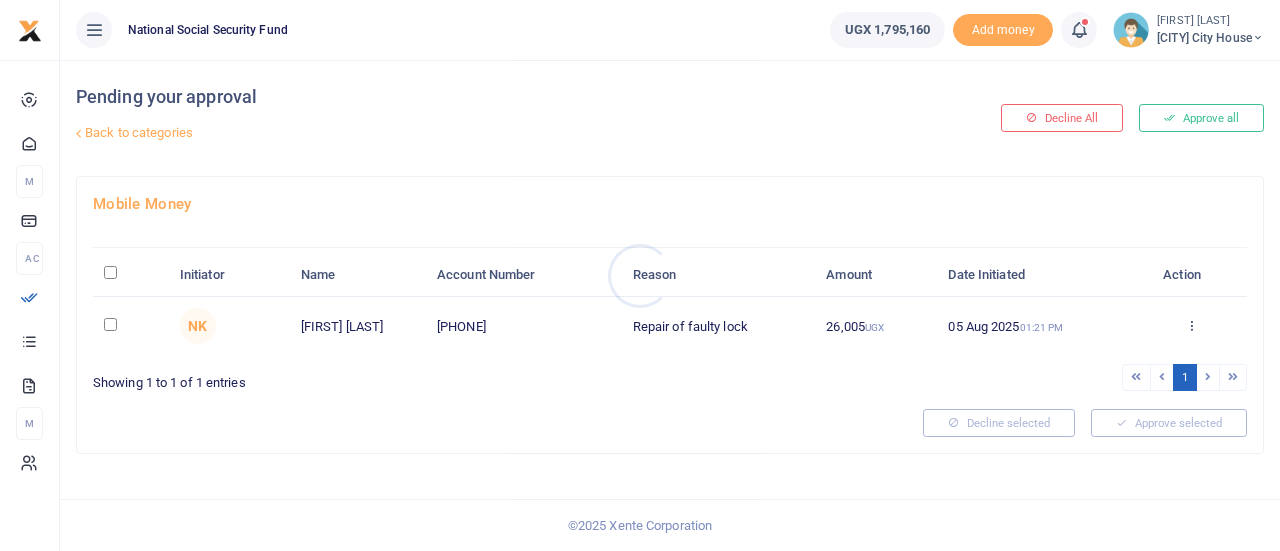 click at bounding box center [640, 275] 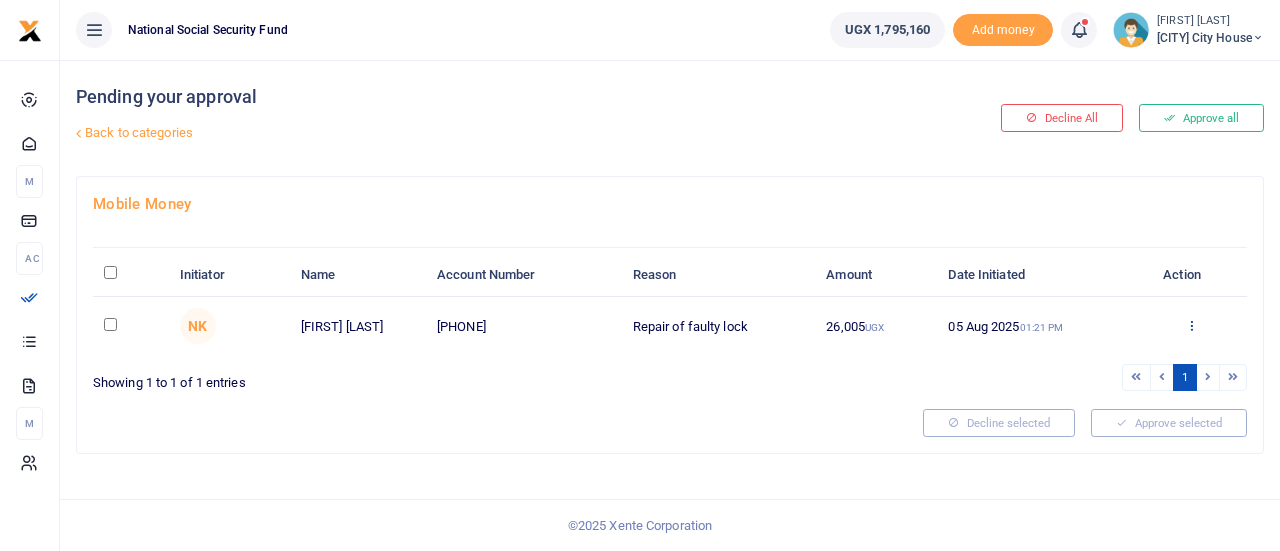 click at bounding box center (1191, 325) 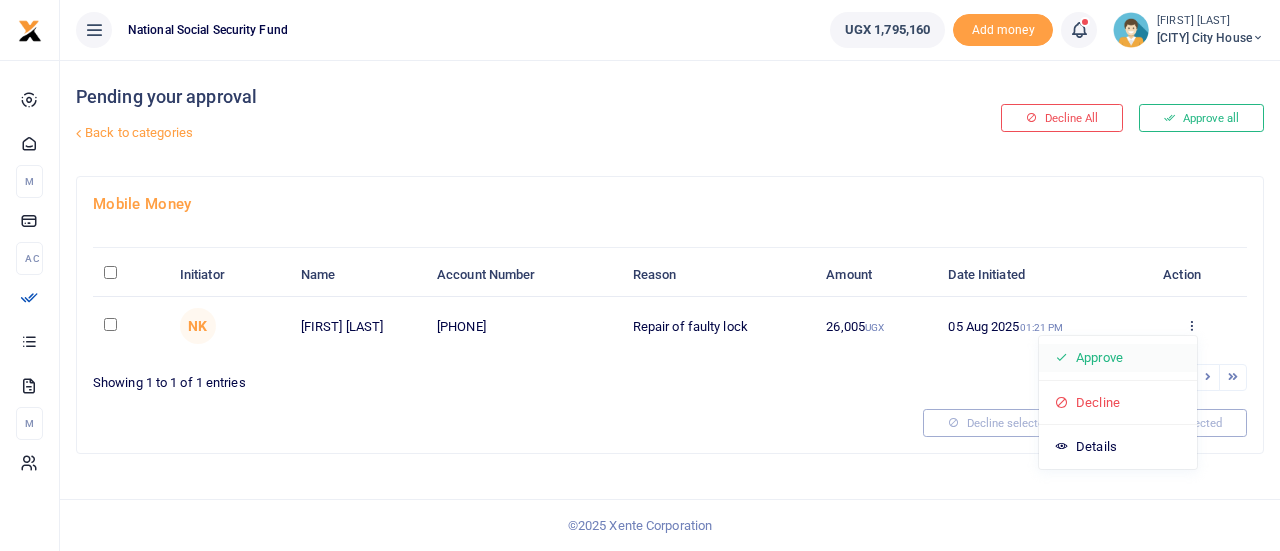 click on "Approve" at bounding box center [1118, 358] 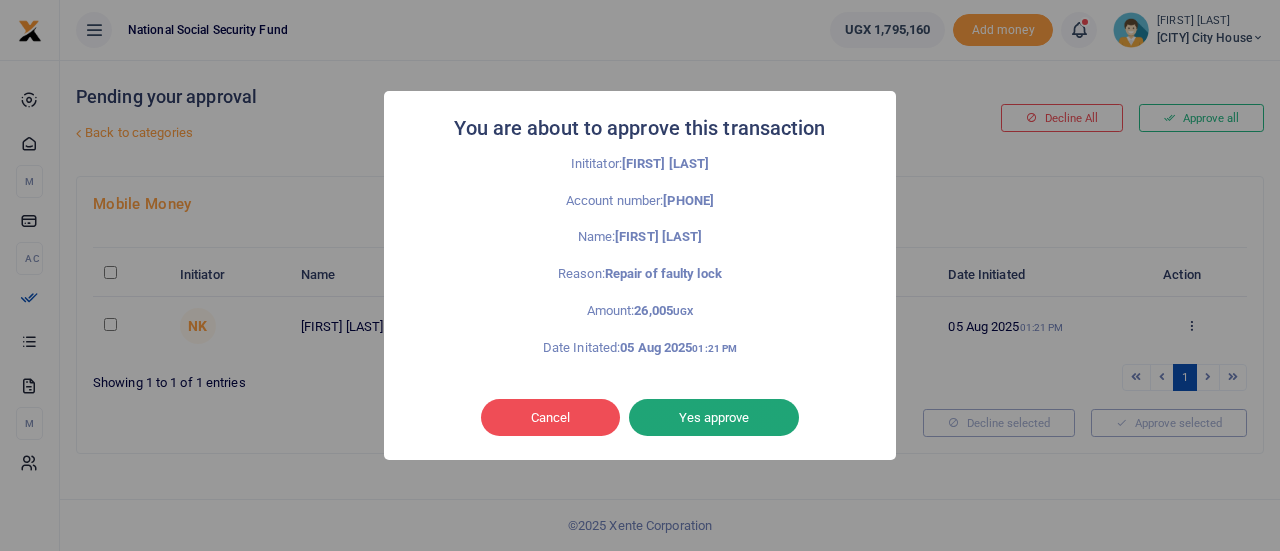 click on "Yes approve" at bounding box center (714, 418) 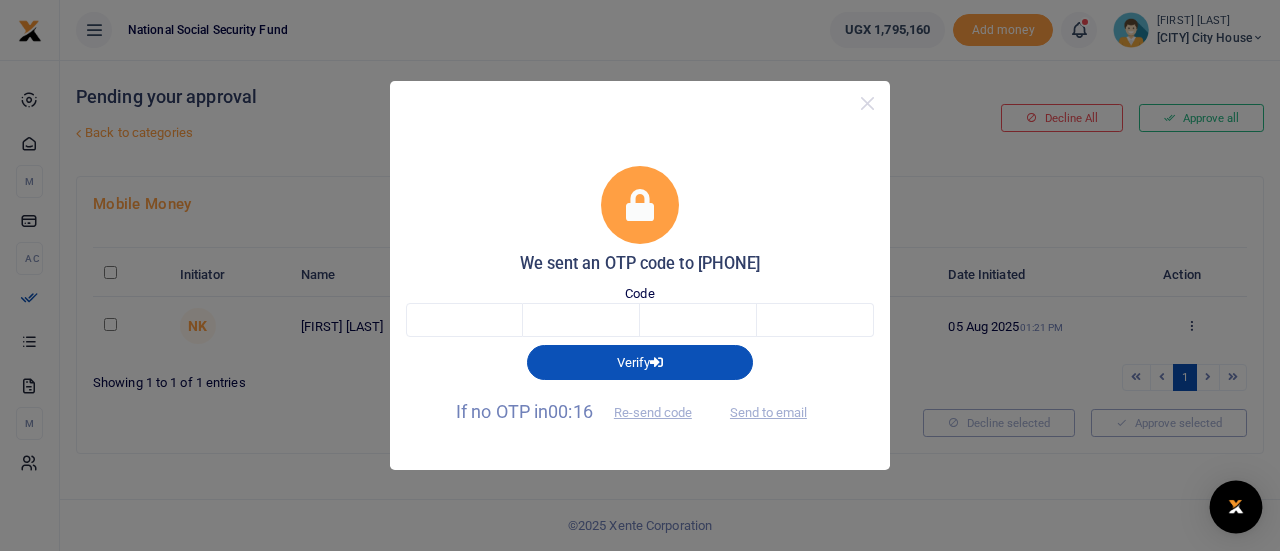 click at bounding box center (1236, 507) 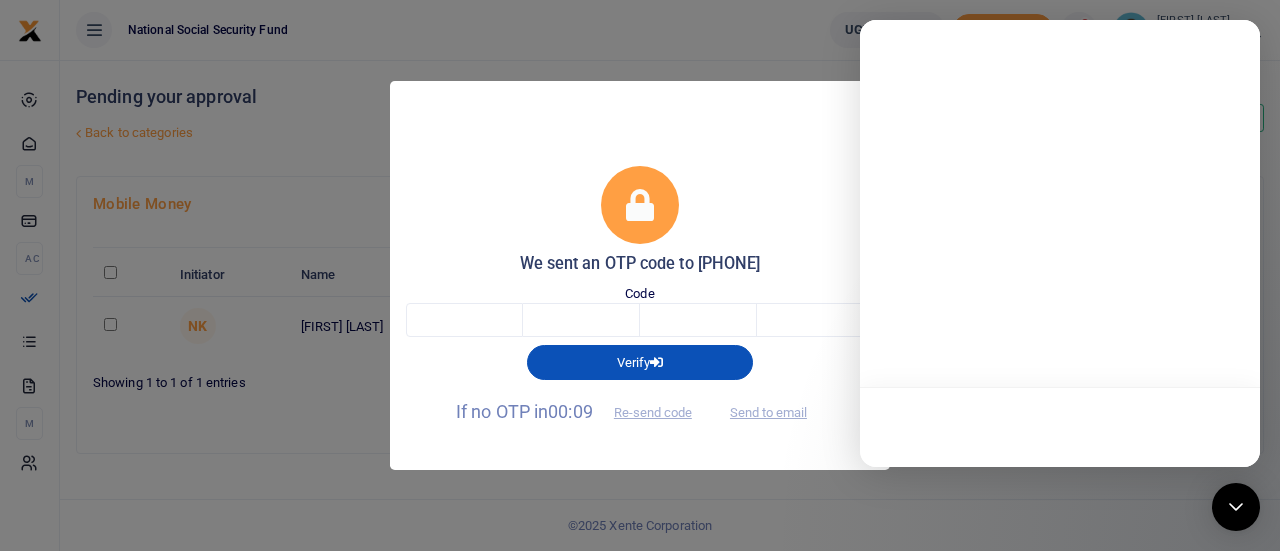 click on "We sent an OTP code to 25677***1994
Code
Verify
If no OTP in  00:09   Re-send code
Send to email" at bounding box center (640, 275) 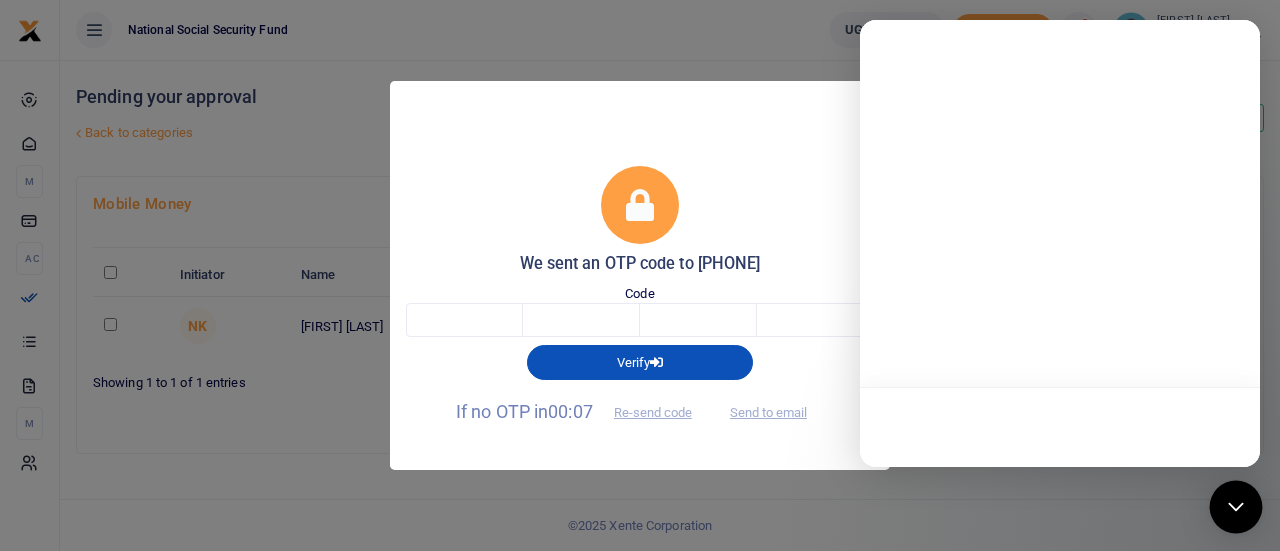 click 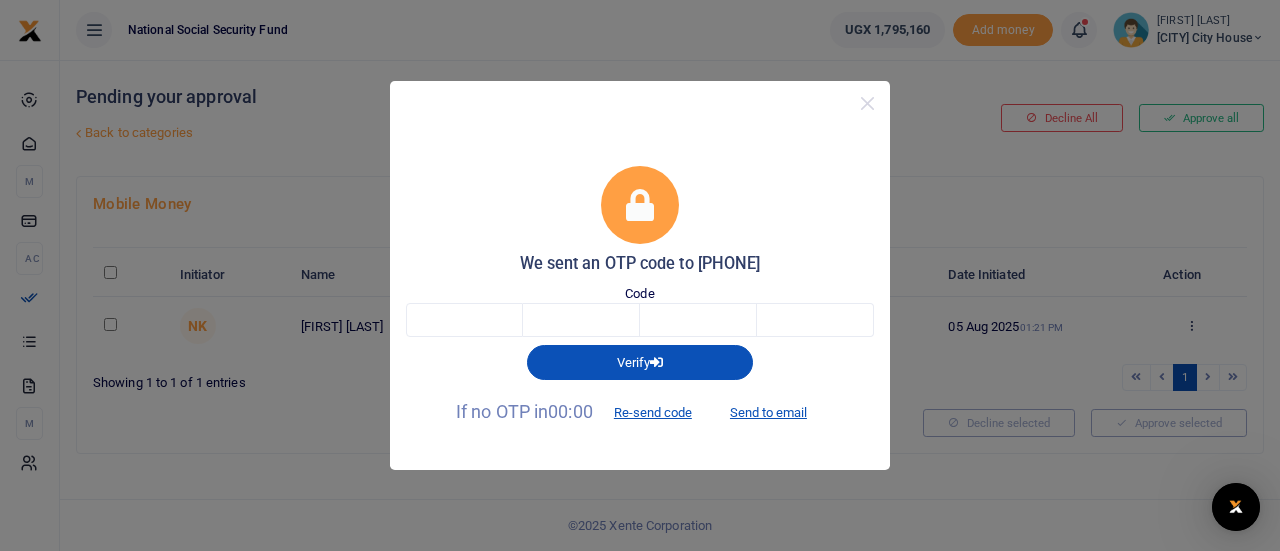 scroll, scrollTop: 0, scrollLeft: 0, axis: both 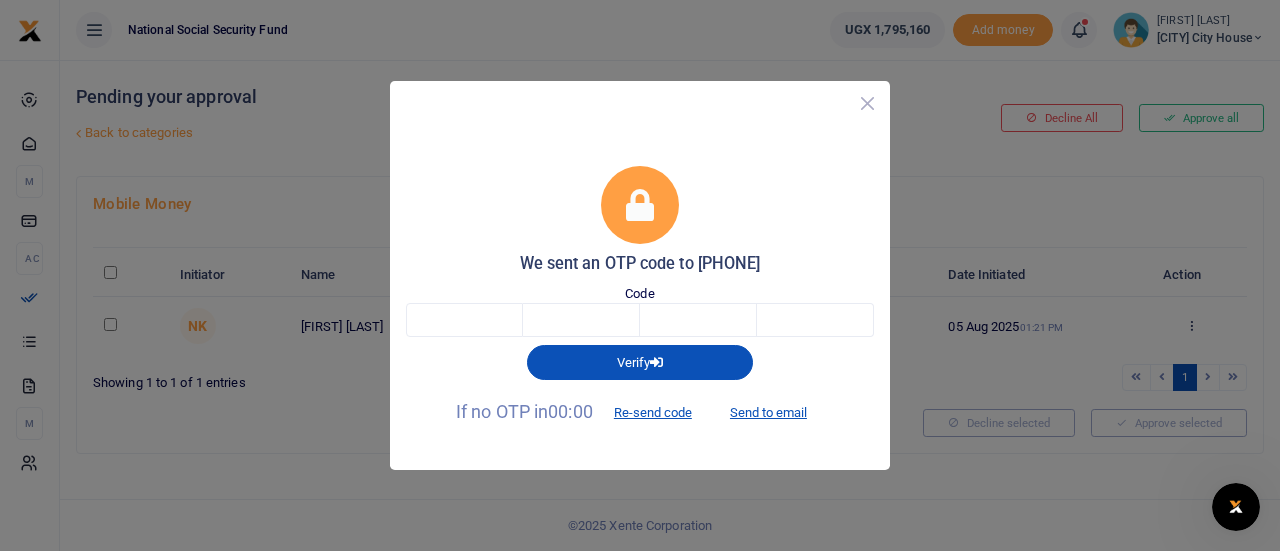 click at bounding box center [867, 103] 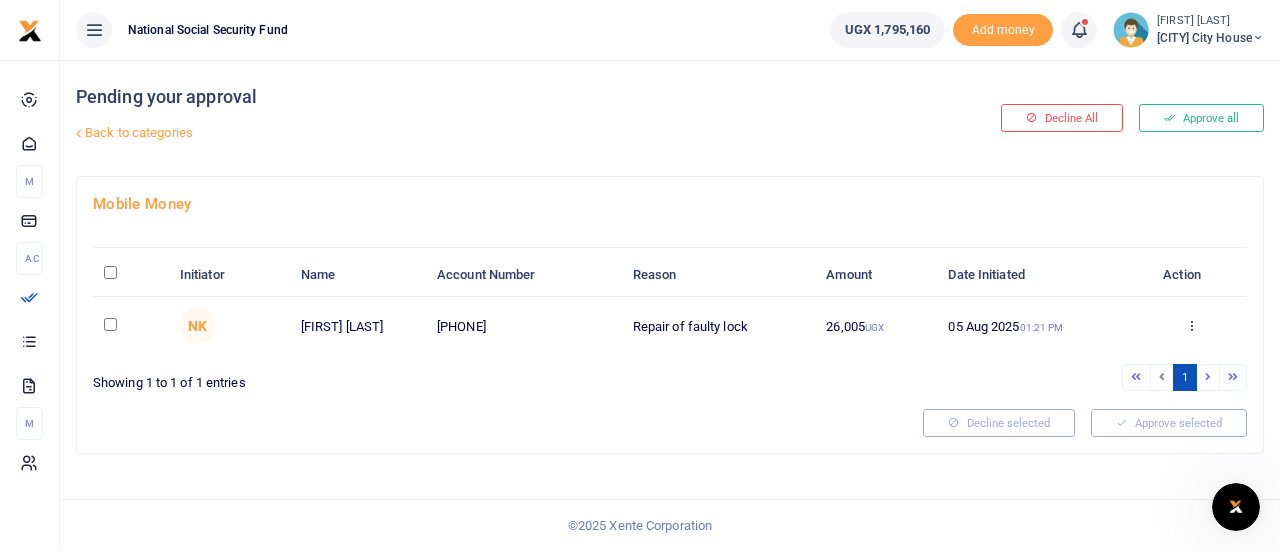 click at bounding box center (110, 324) 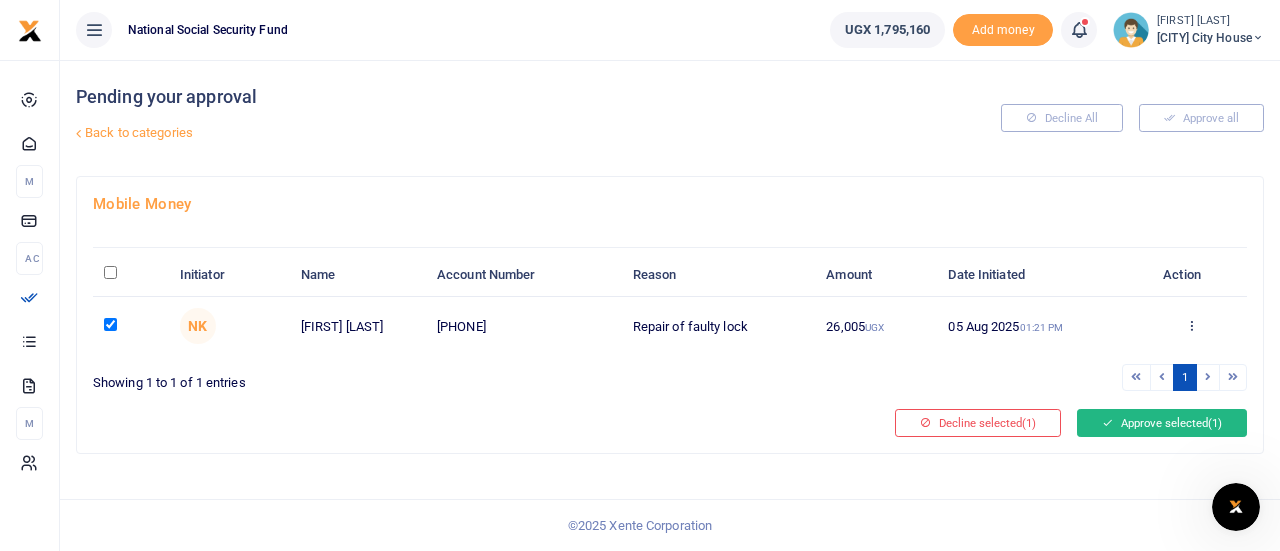 click on "Approve selected  (1)" at bounding box center (1162, 423) 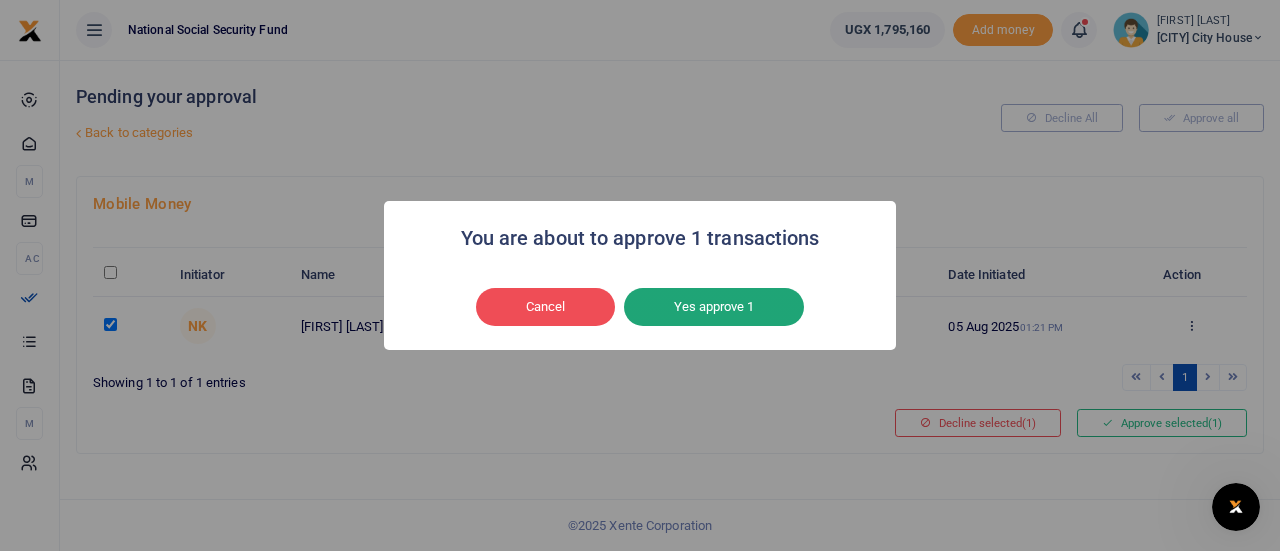 click on "Yes approve 1" at bounding box center [714, 307] 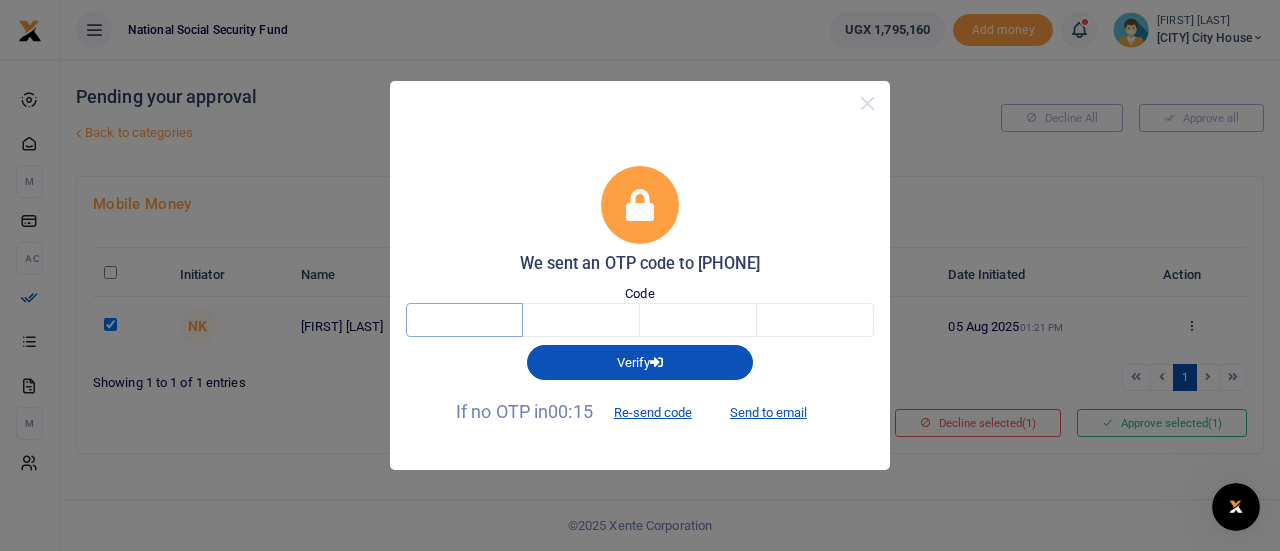 click at bounding box center [464, 320] 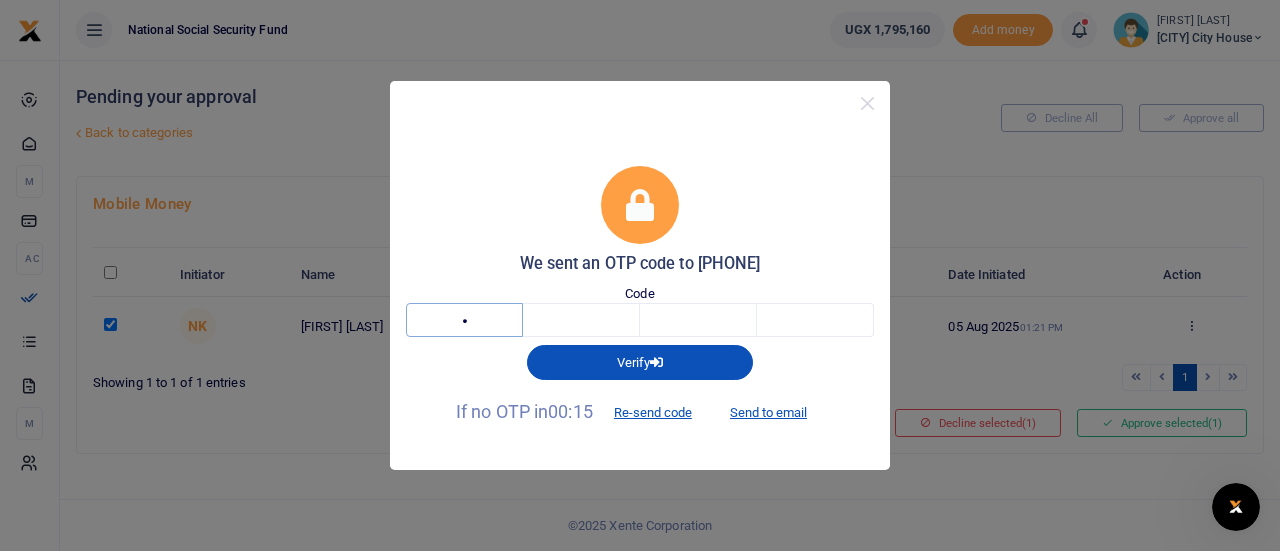 type on "7" 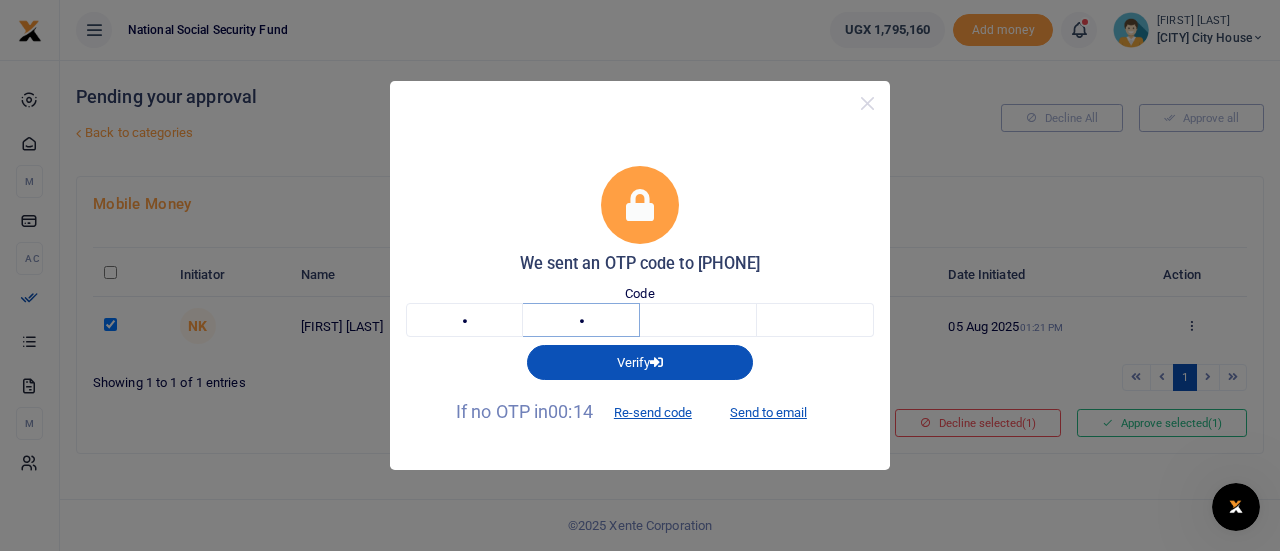 type on "7" 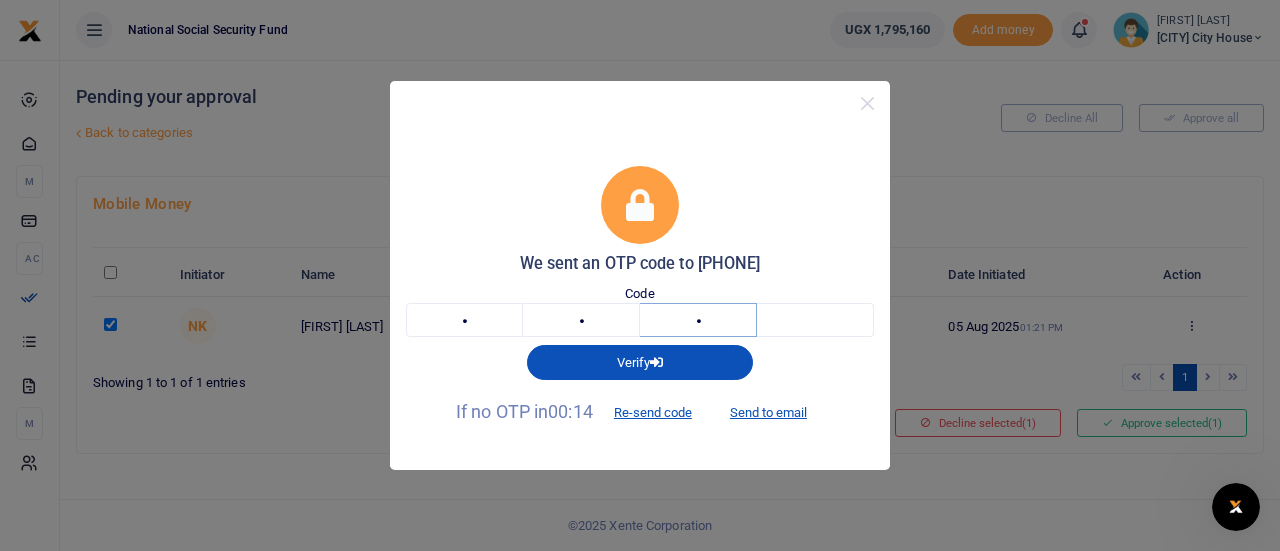 type on "9" 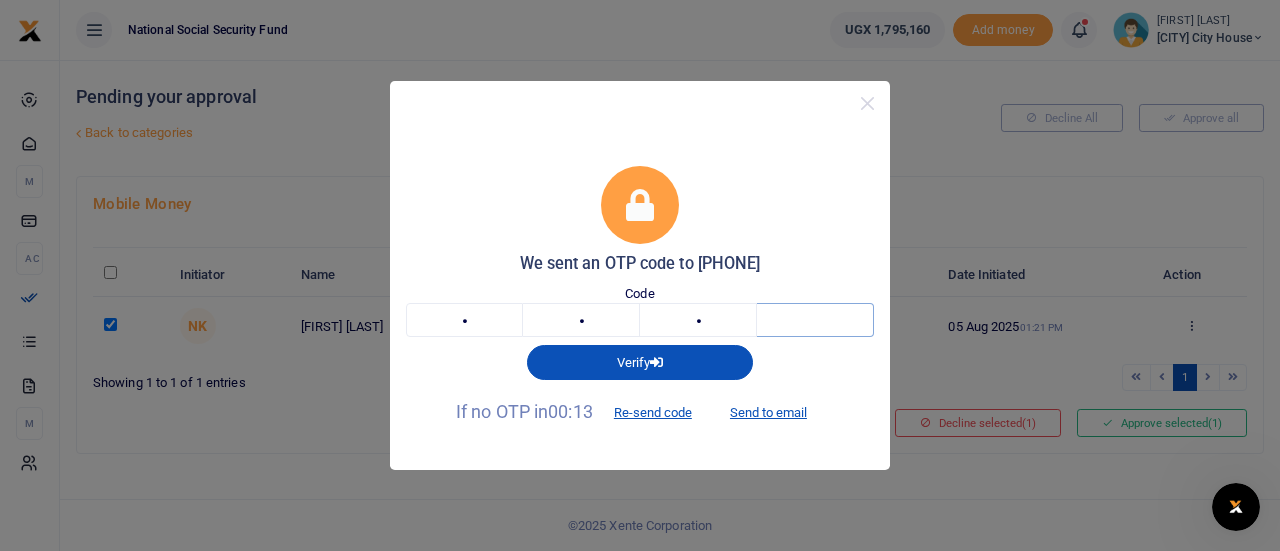 type on "4" 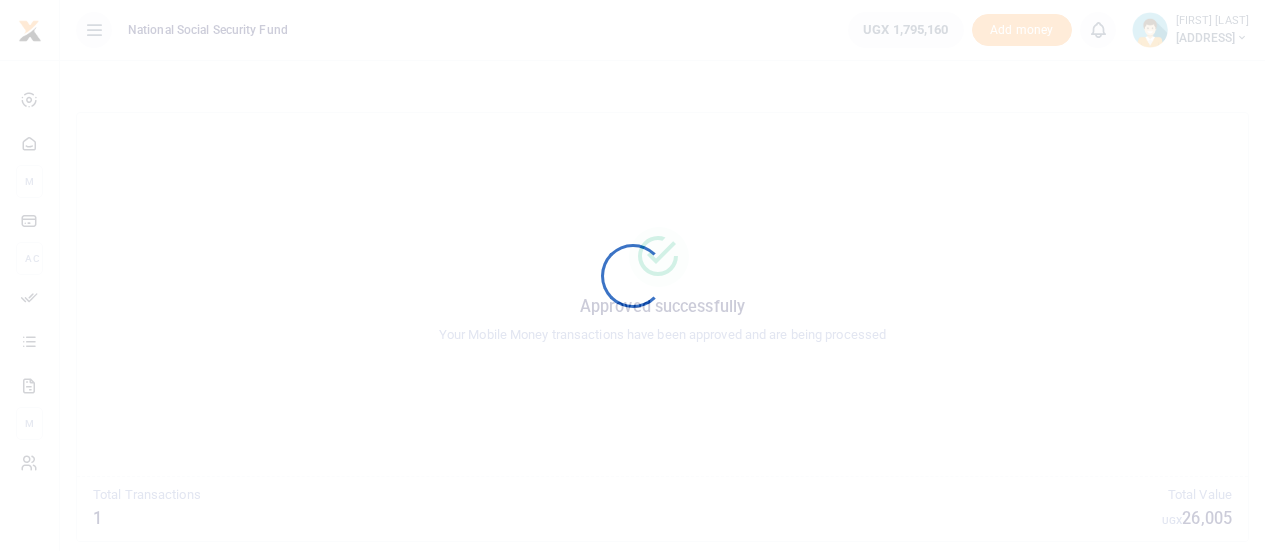 scroll, scrollTop: 0, scrollLeft: 0, axis: both 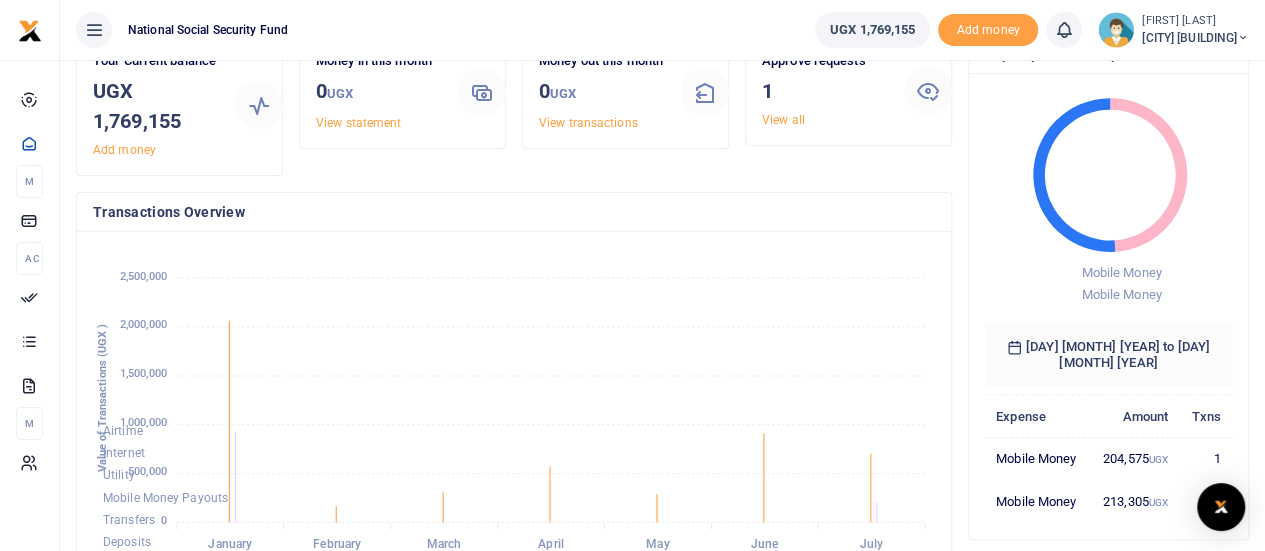 click at bounding box center [94, 30] 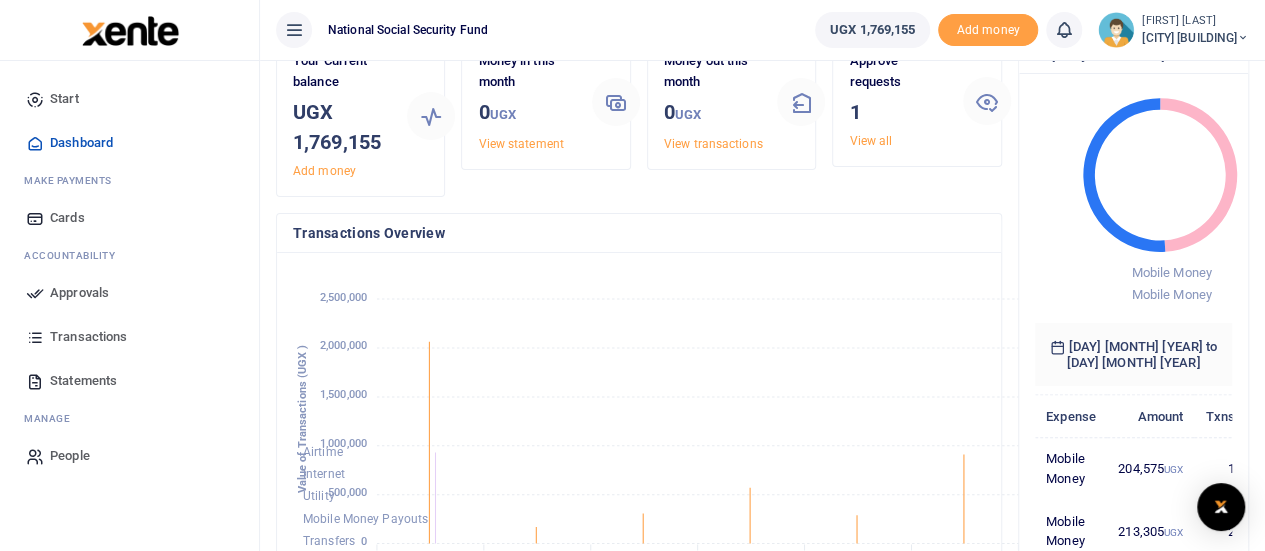 scroll, scrollTop: 314, scrollLeft: 677, axis: both 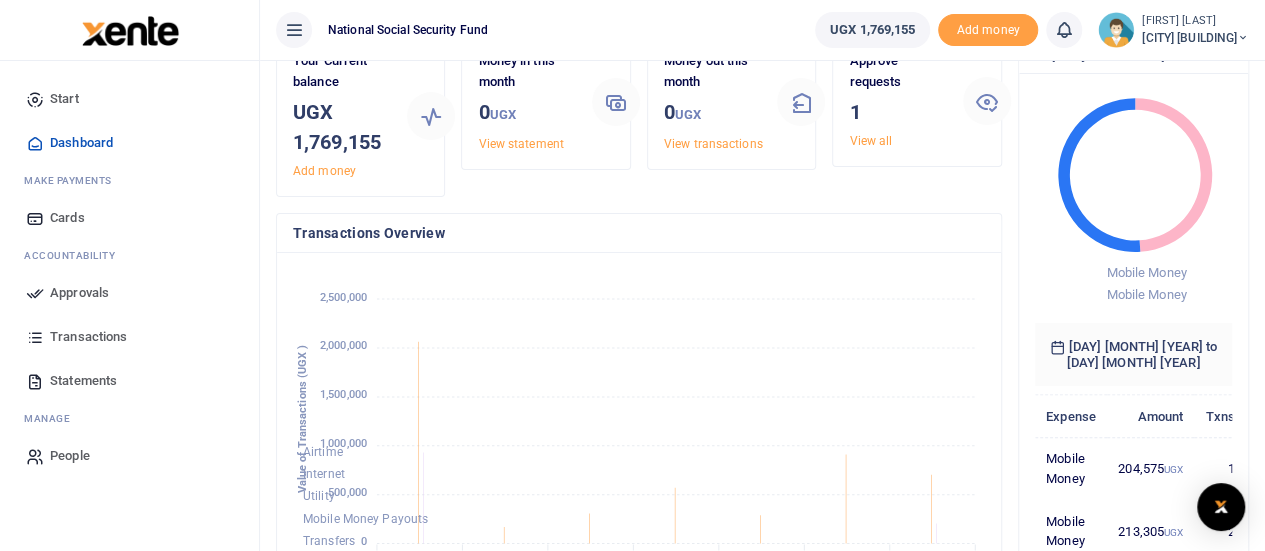 click on "Dashboard" at bounding box center (81, 143) 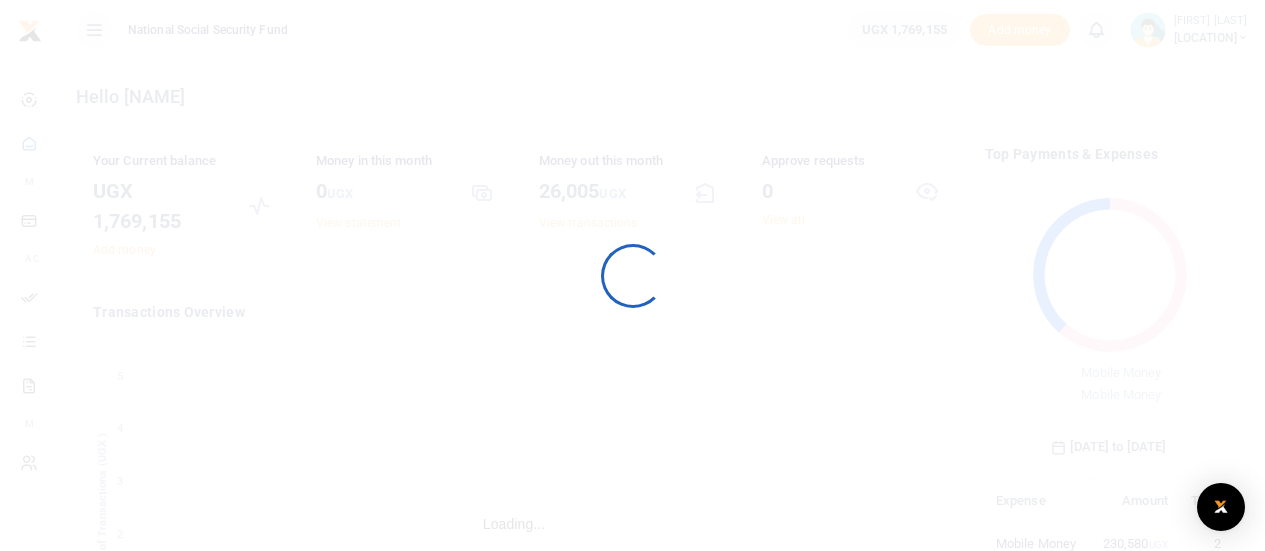 scroll, scrollTop: 0, scrollLeft: 0, axis: both 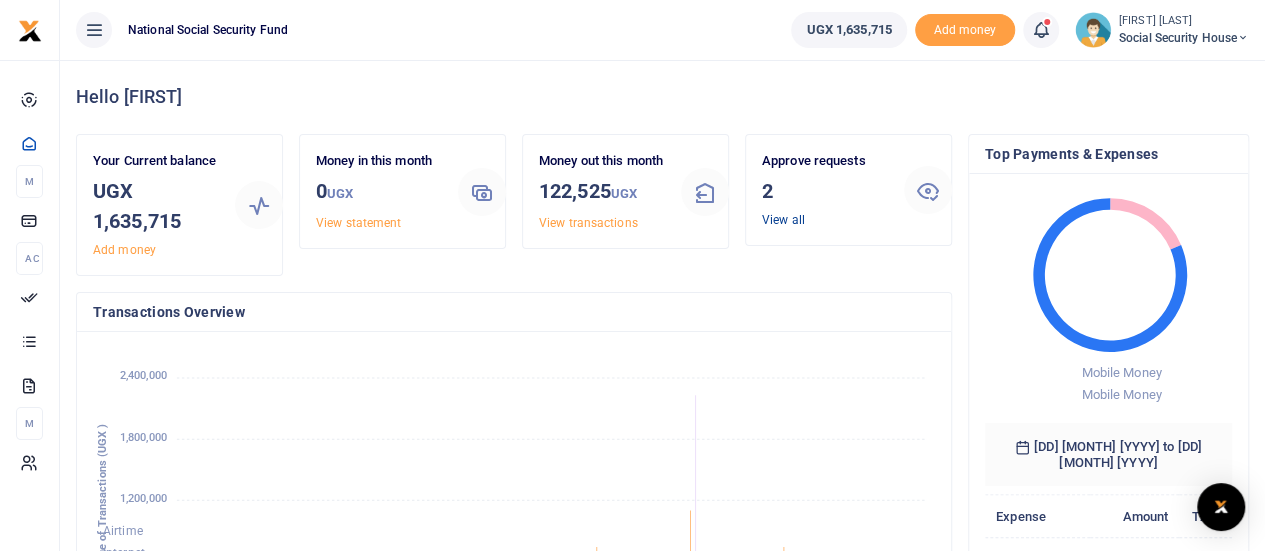click on "View all" at bounding box center (783, 220) 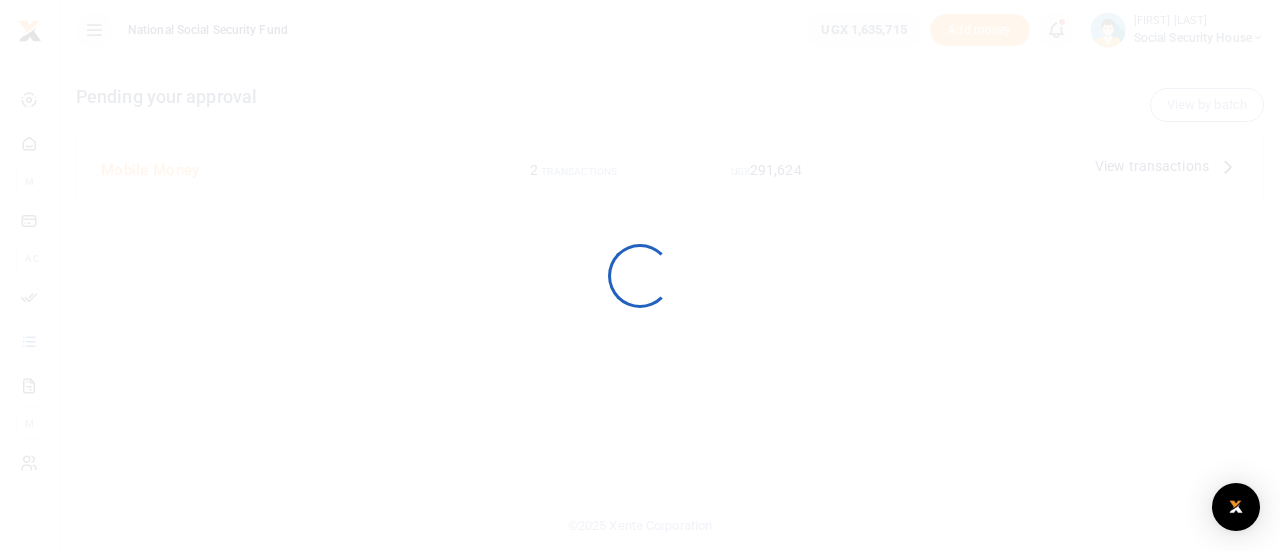 scroll, scrollTop: 0, scrollLeft: 0, axis: both 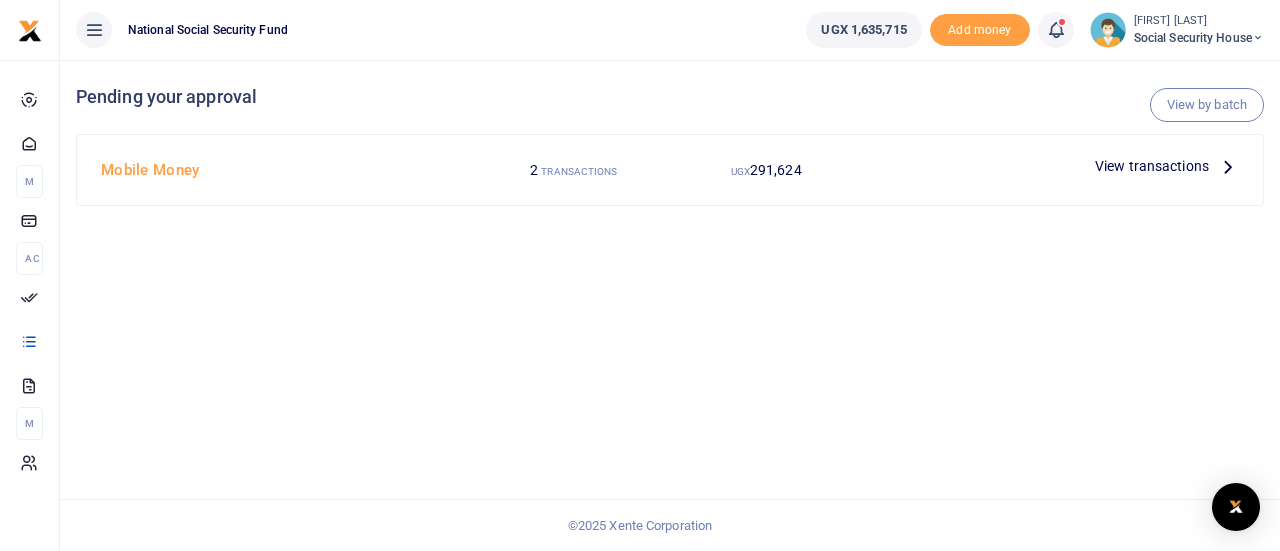 click on "View transactions" at bounding box center (1152, 166) 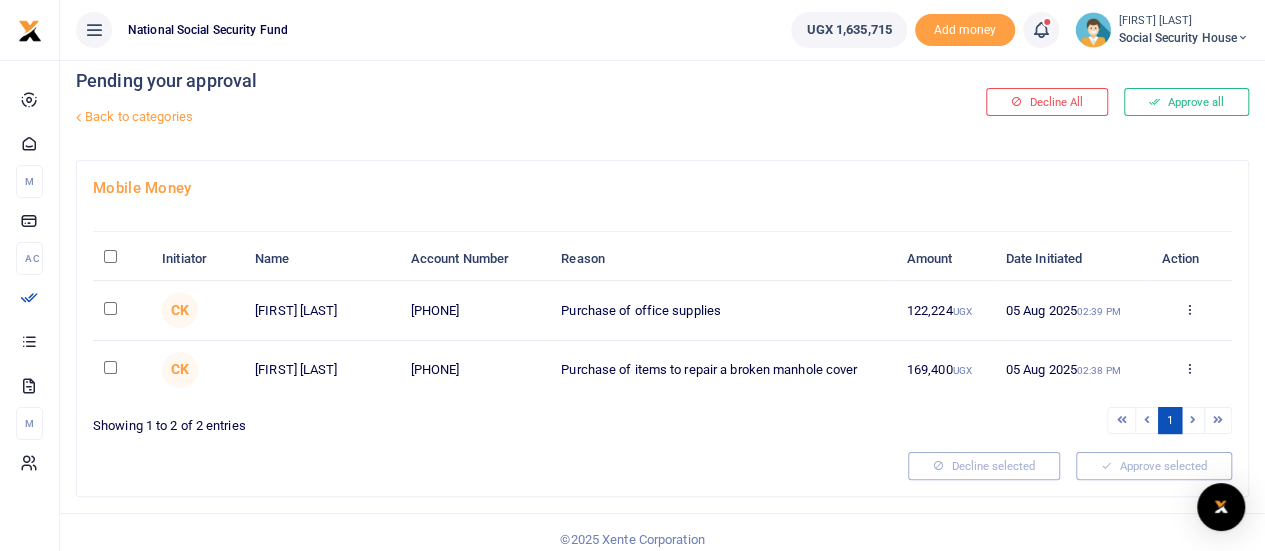scroll, scrollTop: 26, scrollLeft: 0, axis: vertical 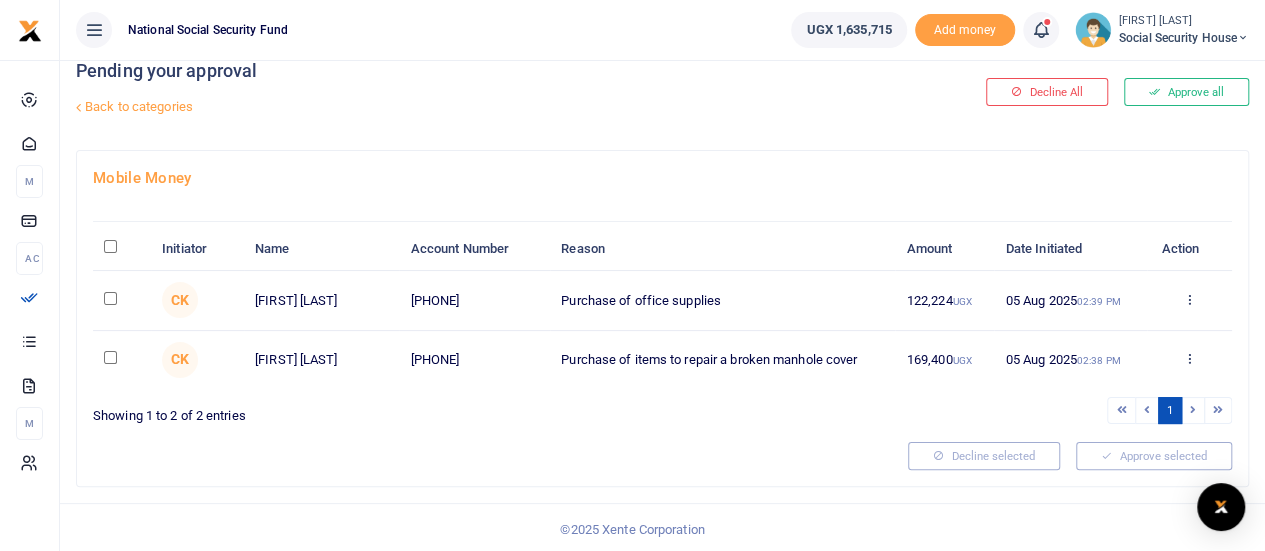 click at bounding box center [110, 298] 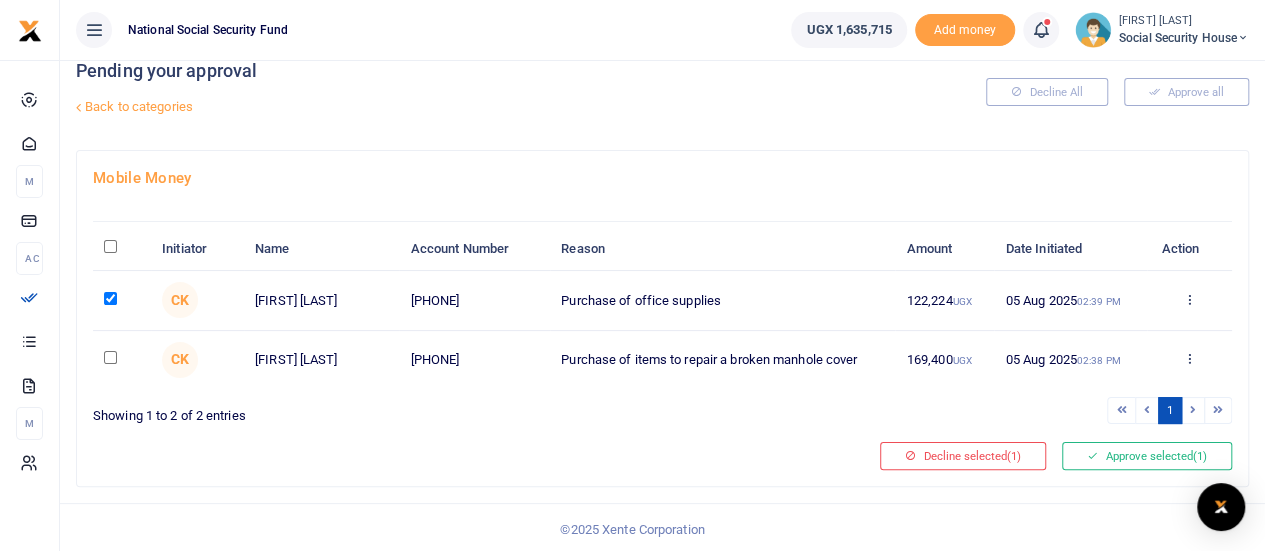 click at bounding box center [110, 298] 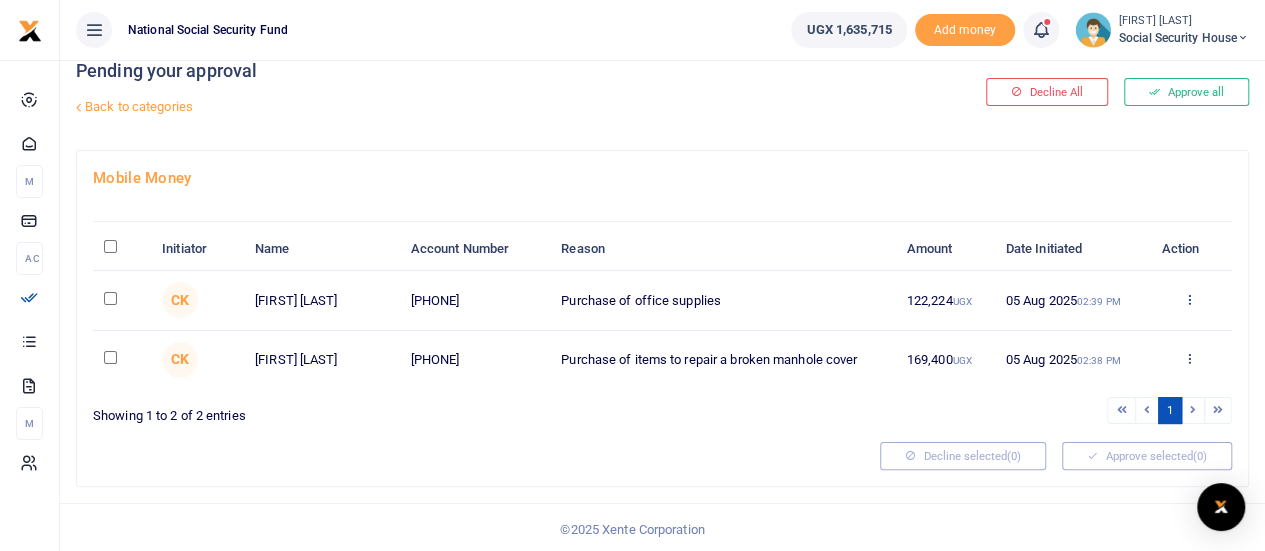 click at bounding box center [1189, 299] 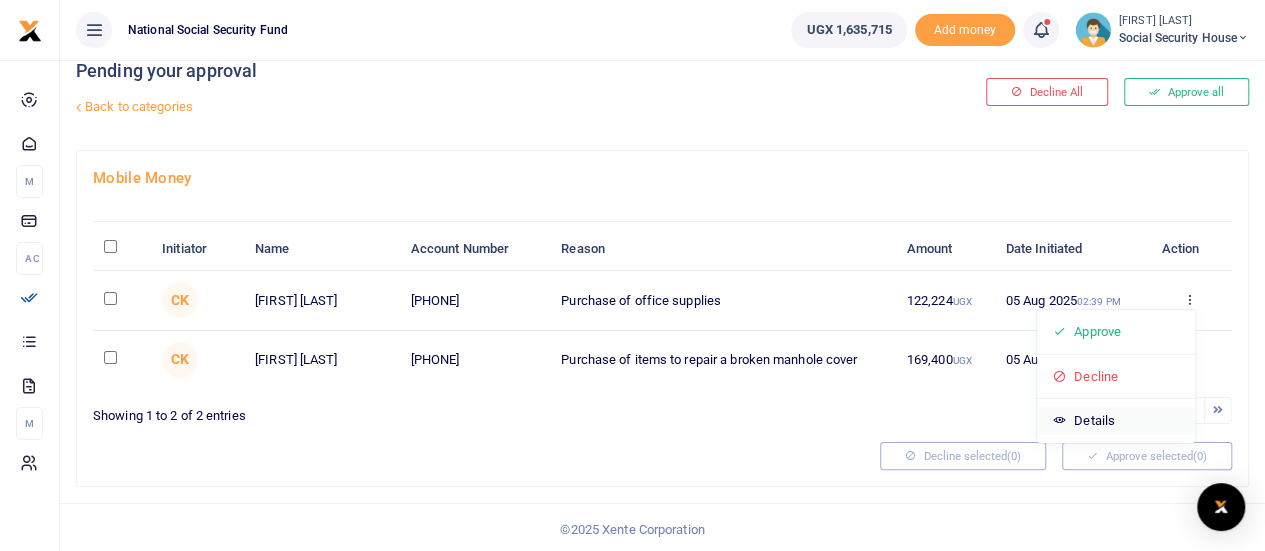 click on "Details" at bounding box center [1116, 421] 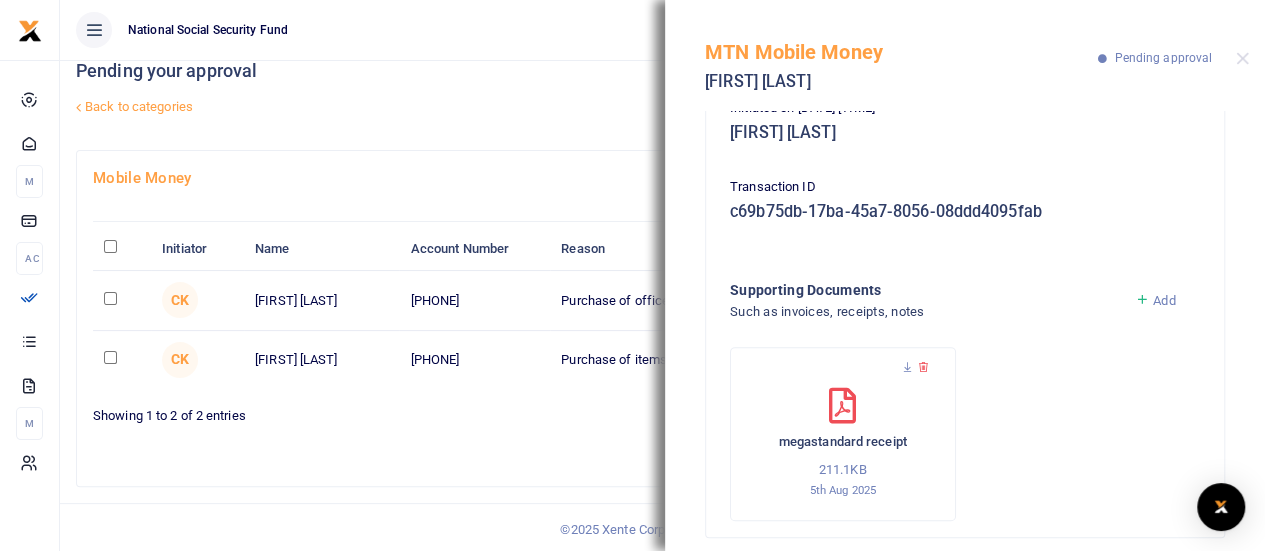 scroll, scrollTop: 371, scrollLeft: 0, axis: vertical 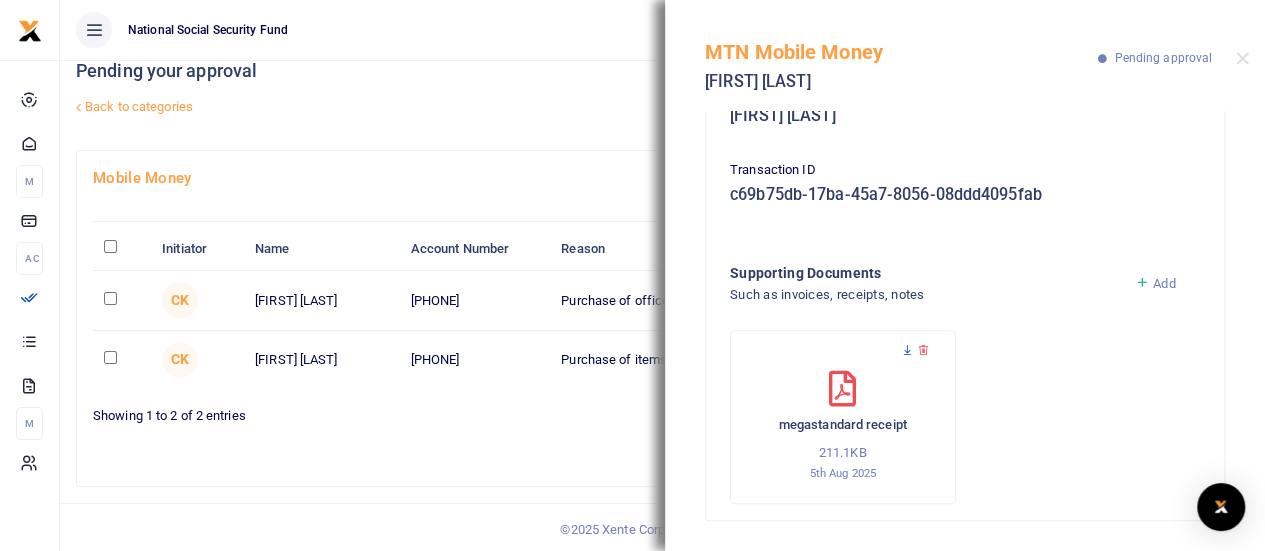 click at bounding box center [907, 350] 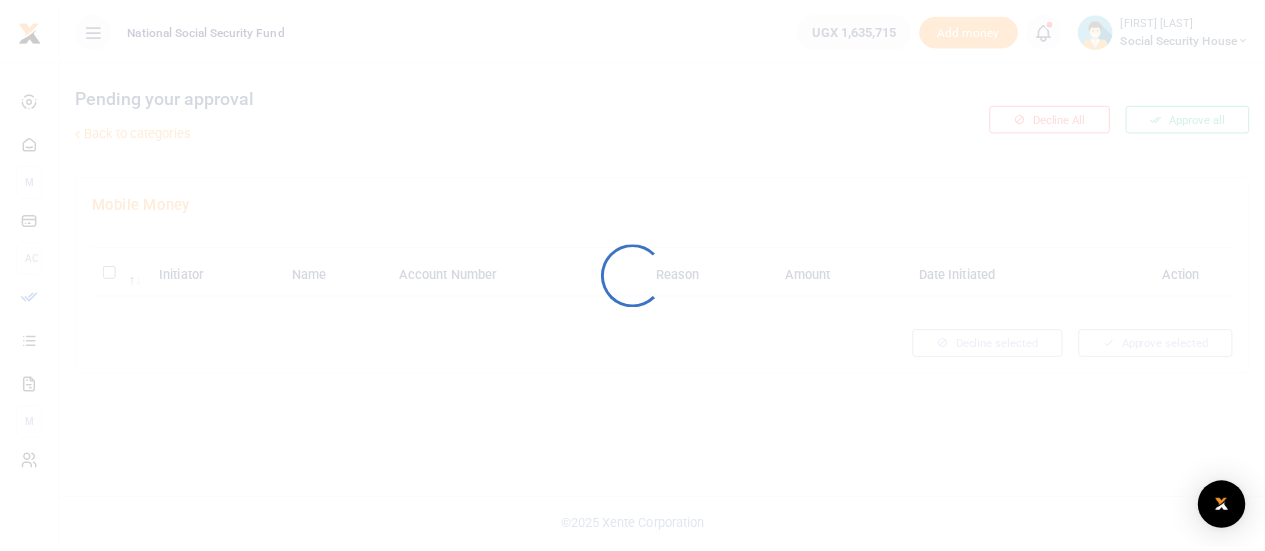 scroll, scrollTop: 0, scrollLeft: 0, axis: both 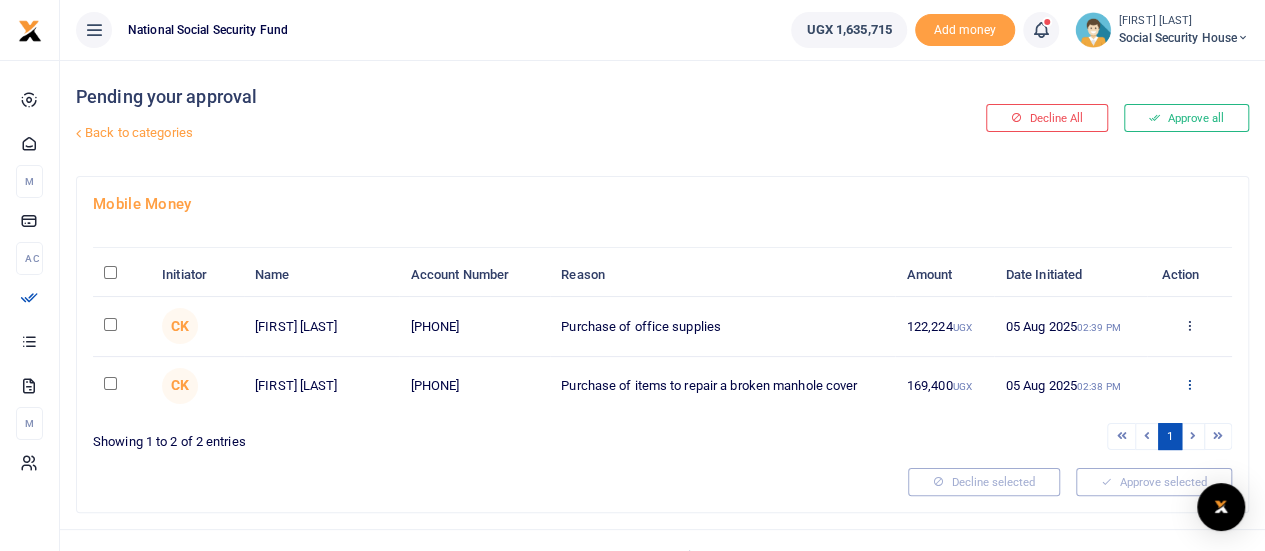 click at bounding box center [1189, 384] 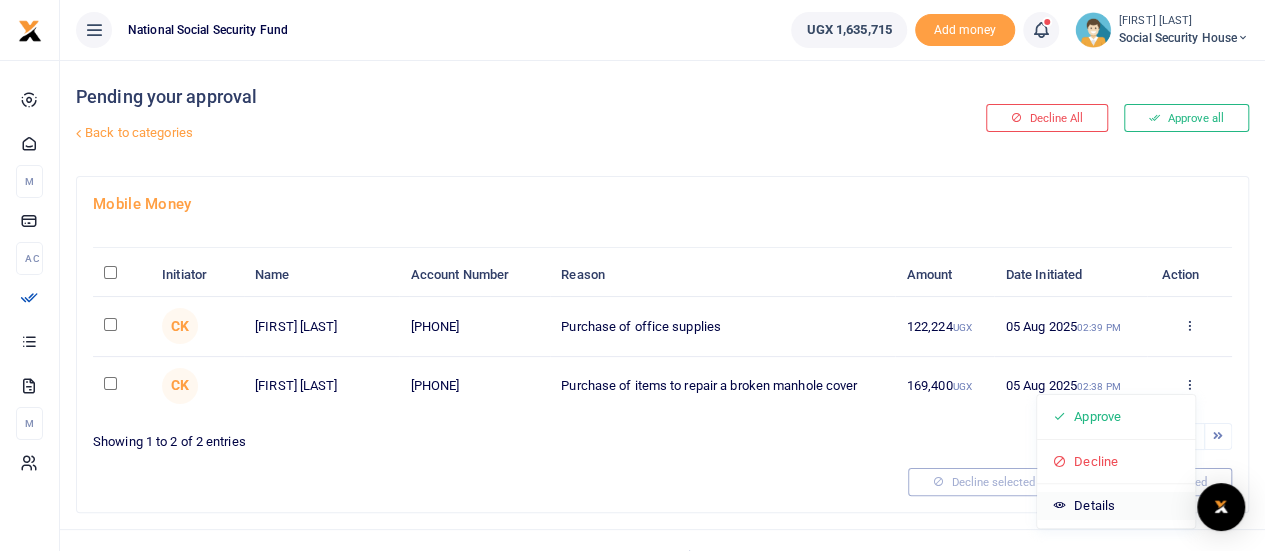 click on "Details" at bounding box center [1116, 506] 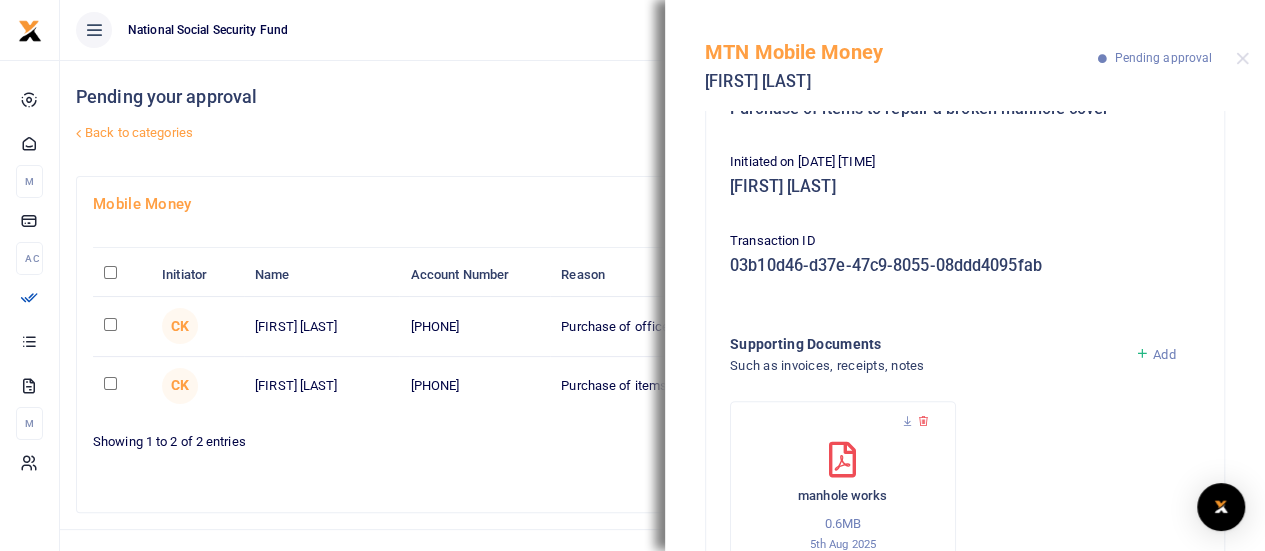scroll, scrollTop: 371, scrollLeft: 0, axis: vertical 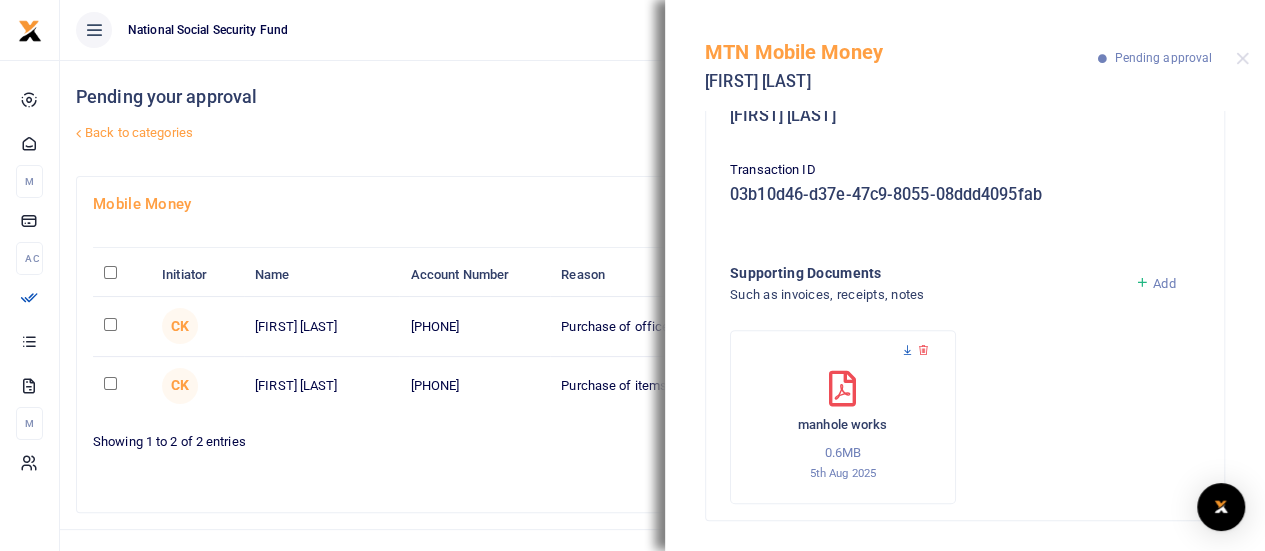 click at bounding box center [907, 350] 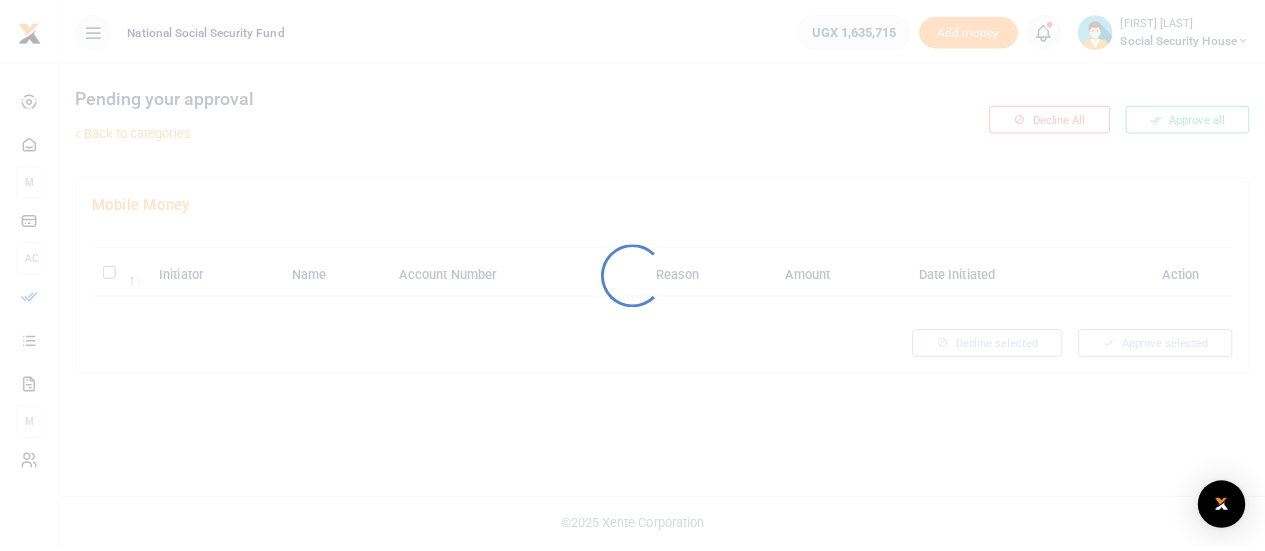 scroll, scrollTop: 0, scrollLeft: 0, axis: both 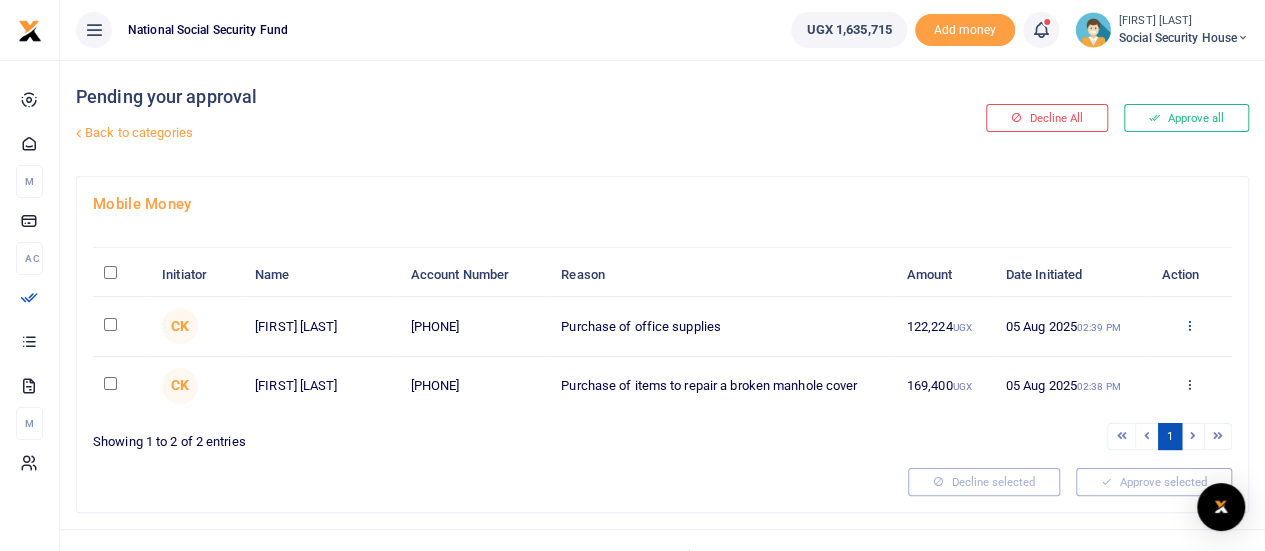 click at bounding box center (1189, 325) 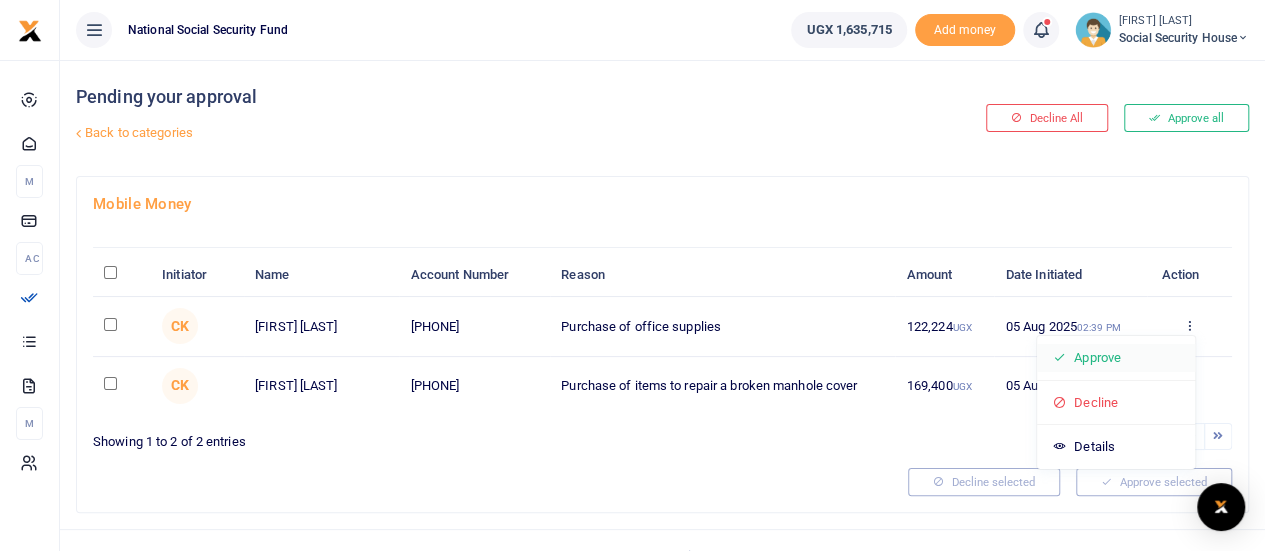click on "Approve" at bounding box center (1116, 358) 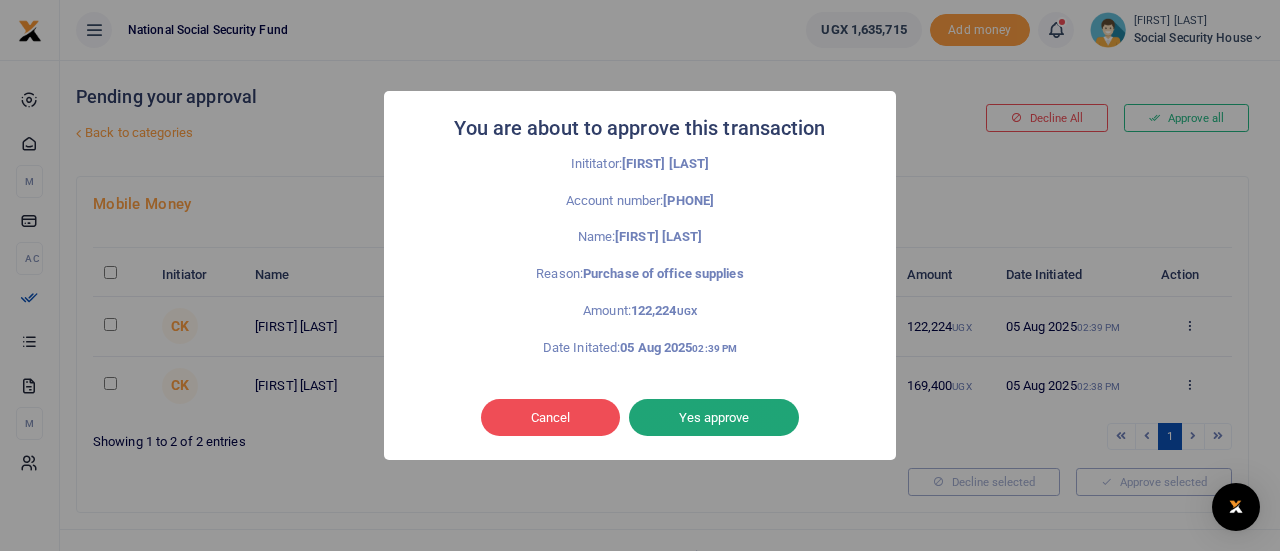 click on "Yes approve" at bounding box center [714, 418] 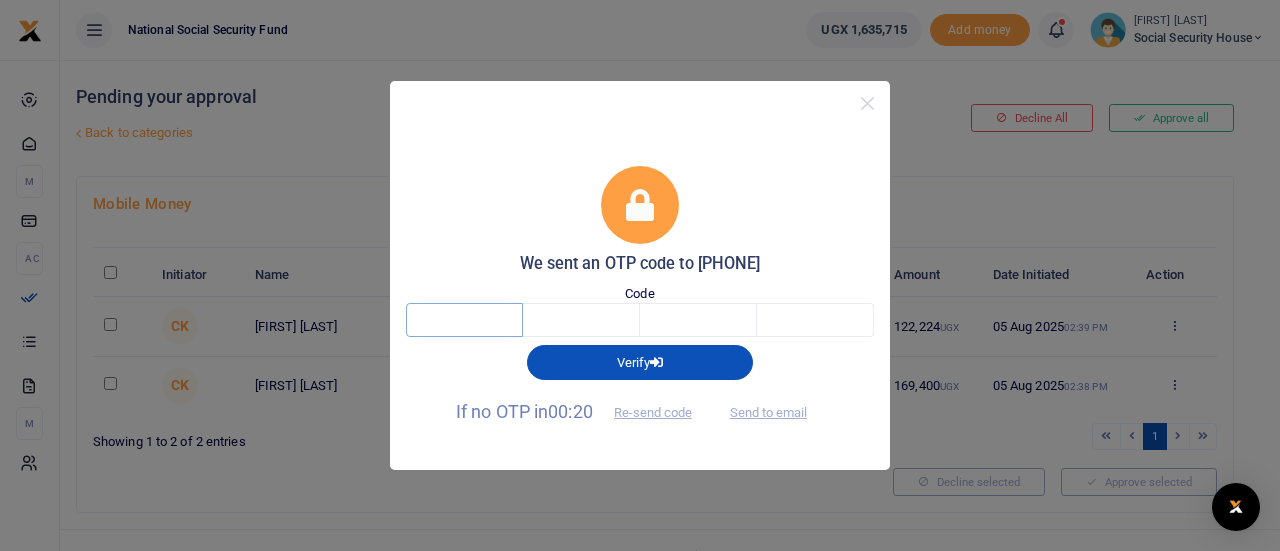 click at bounding box center [464, 320] 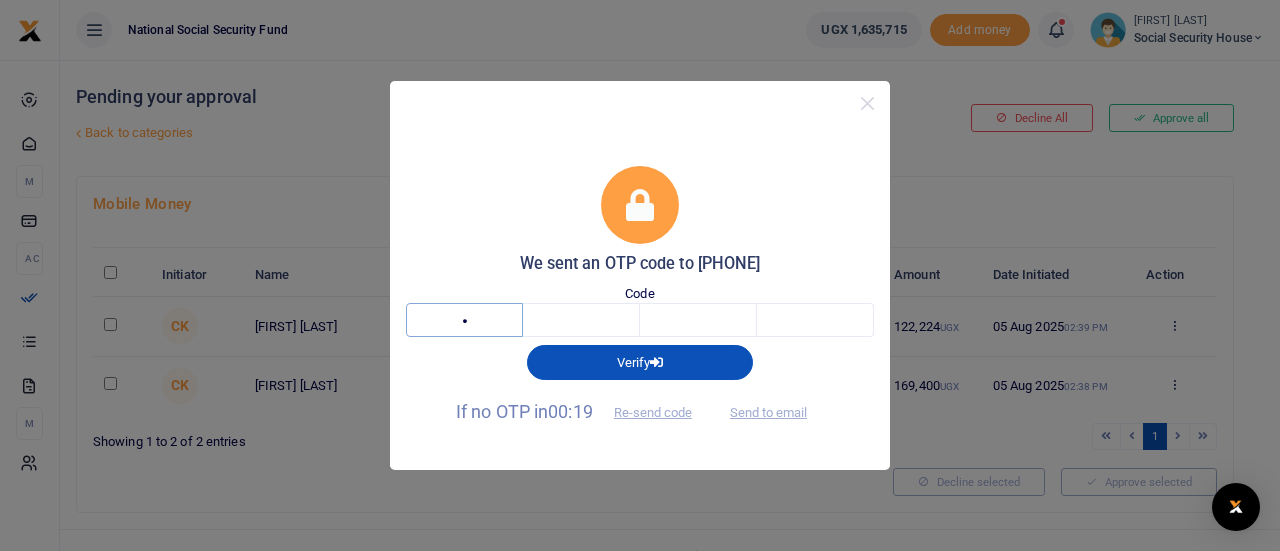 type on "8" 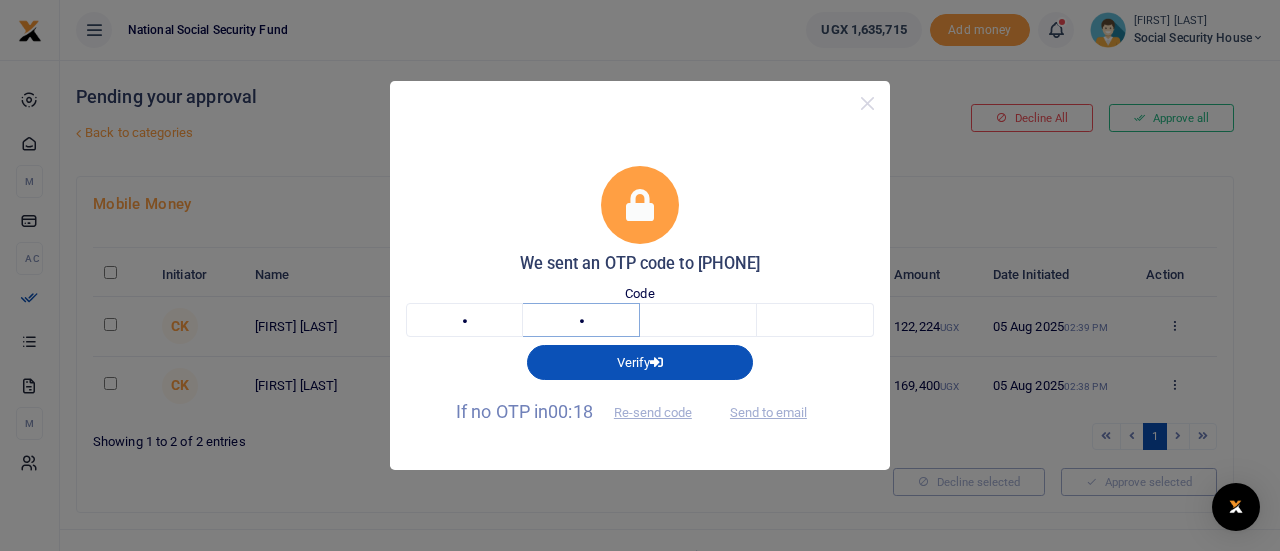 type on "2" 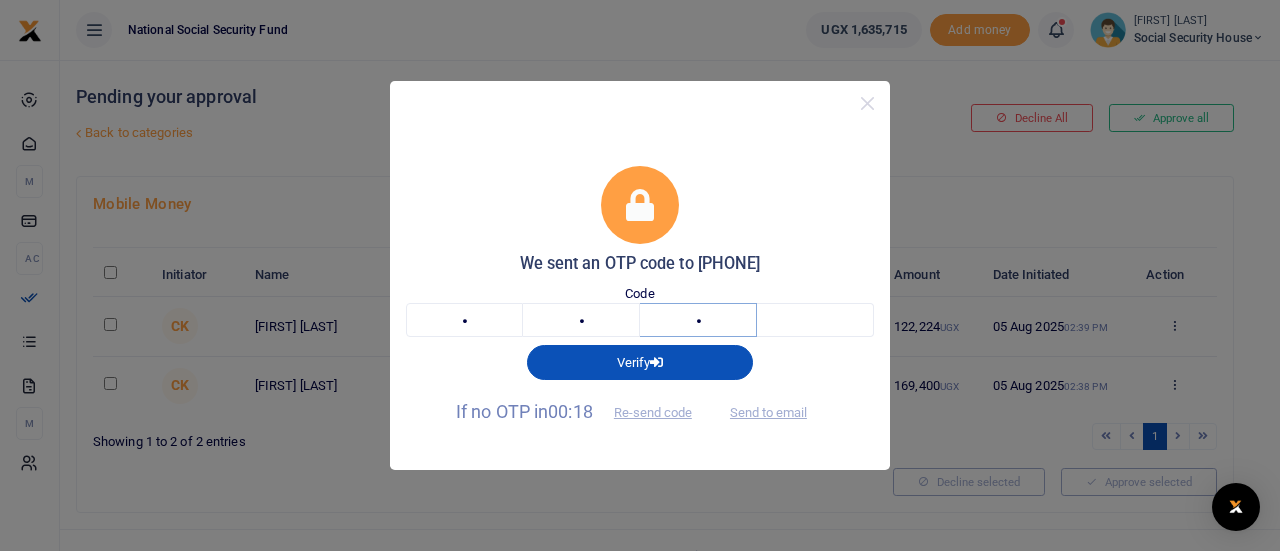type on "0" 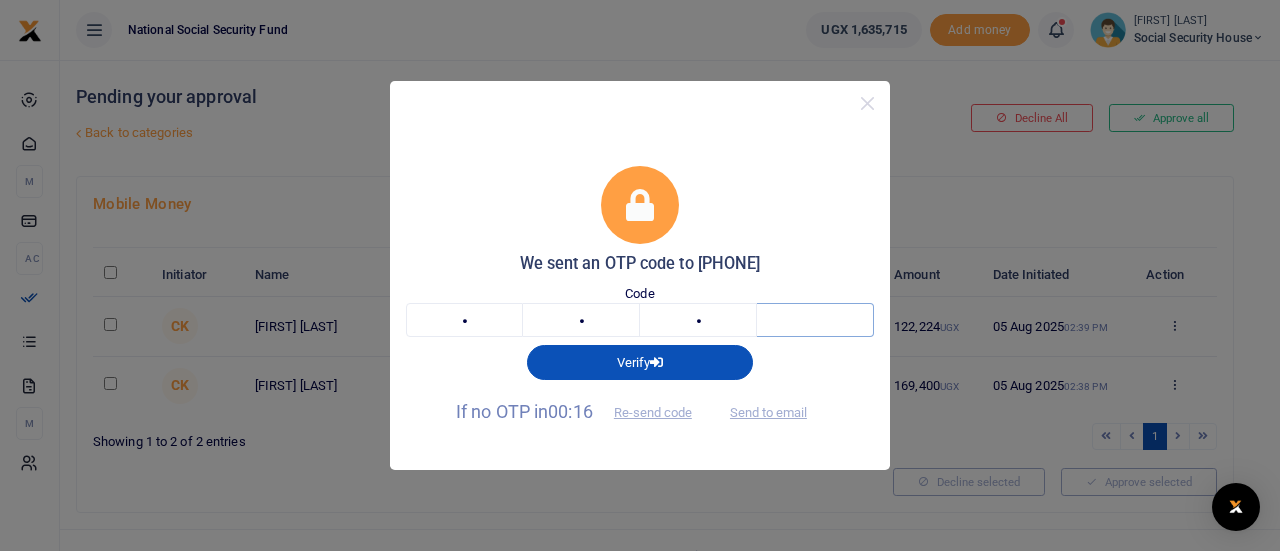 type on "1" 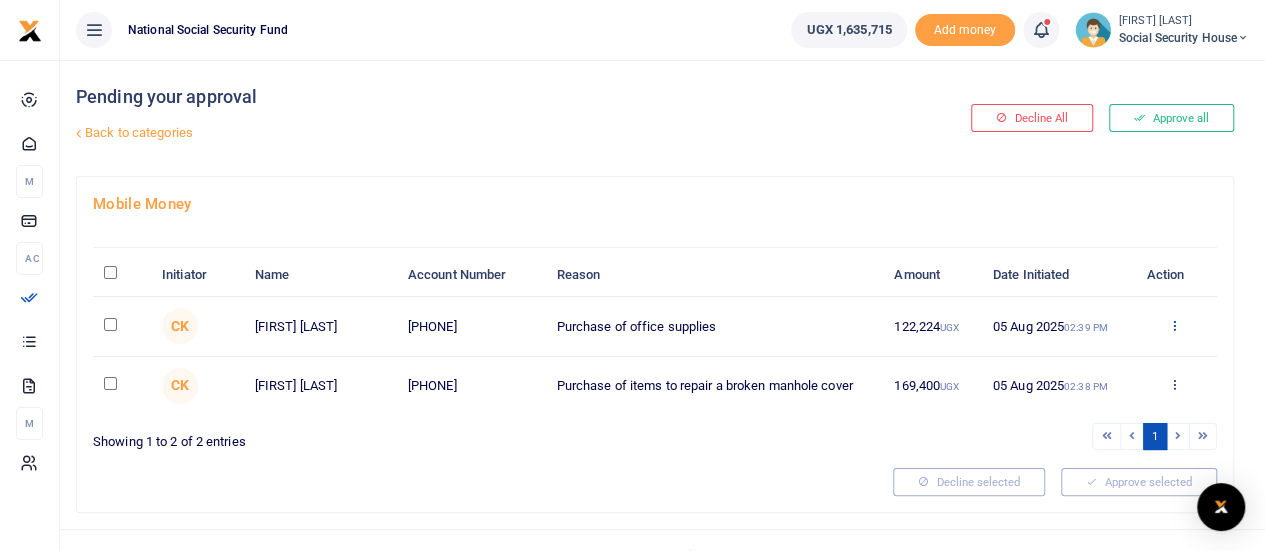click at bounding box center [1174, 325] 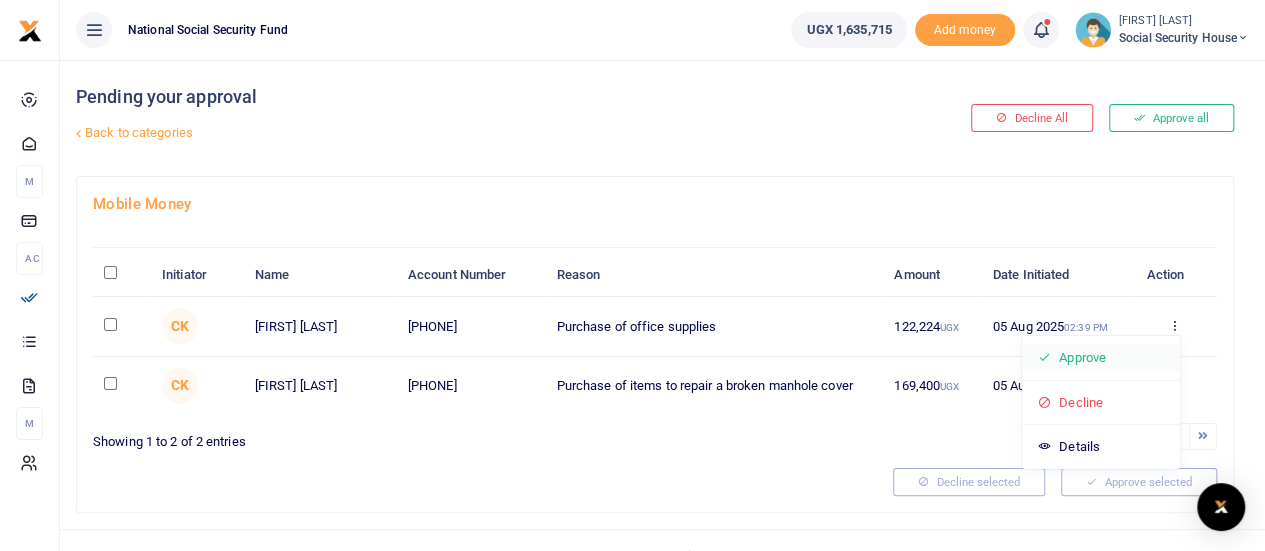 click on "Approve" at bounding box center (1101, 358) 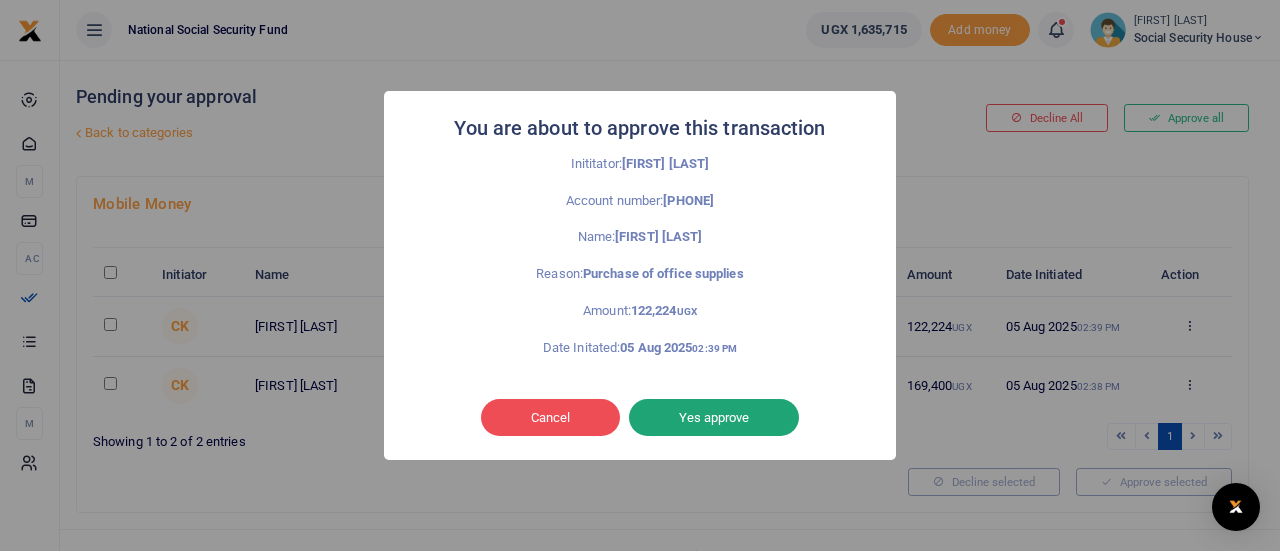 click on "Yes approve" at bounding box center (714, 418) 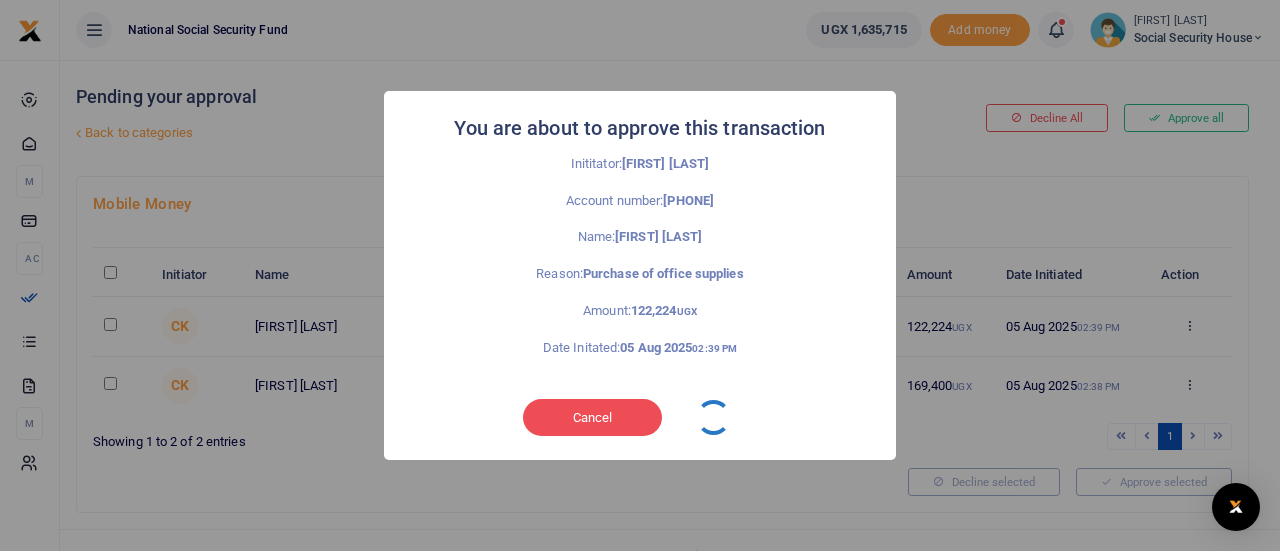 type 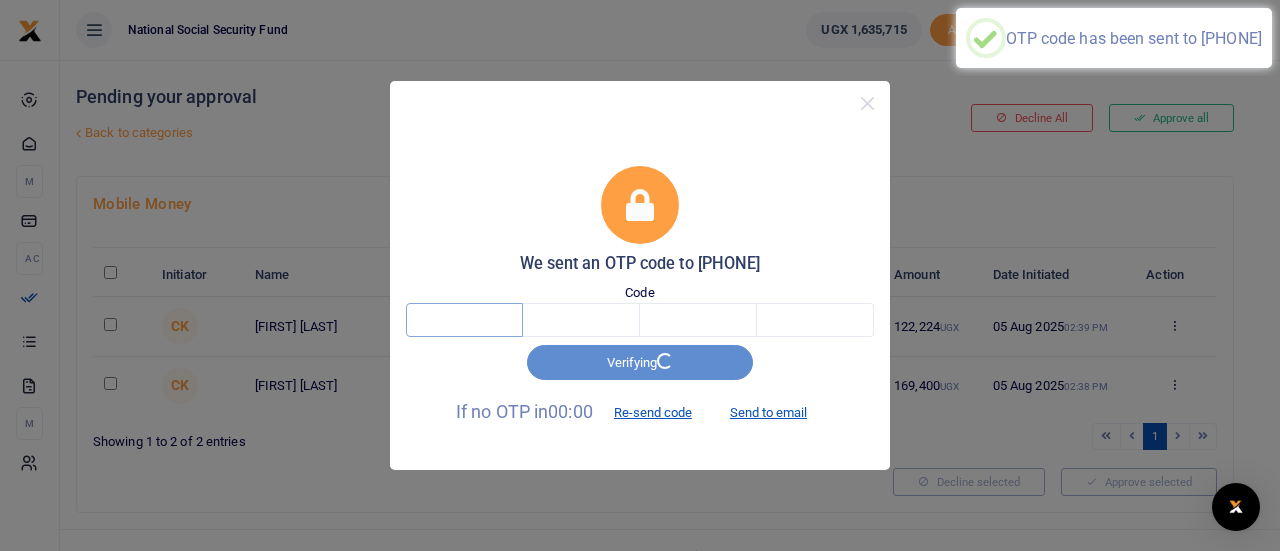 click at bounding box center (464, 320) 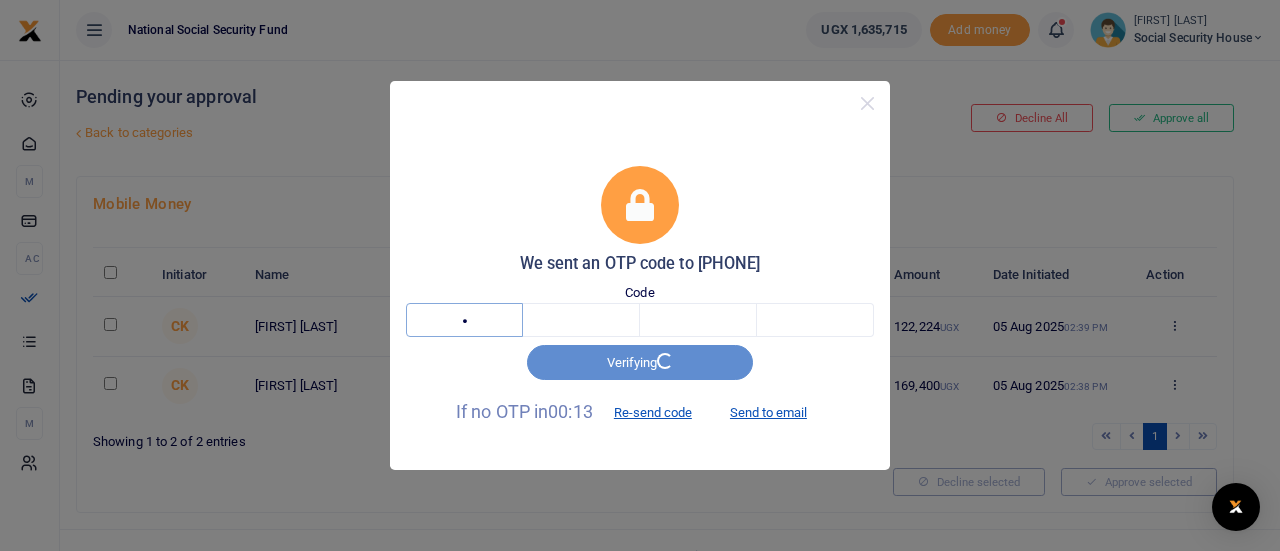 type on "8" 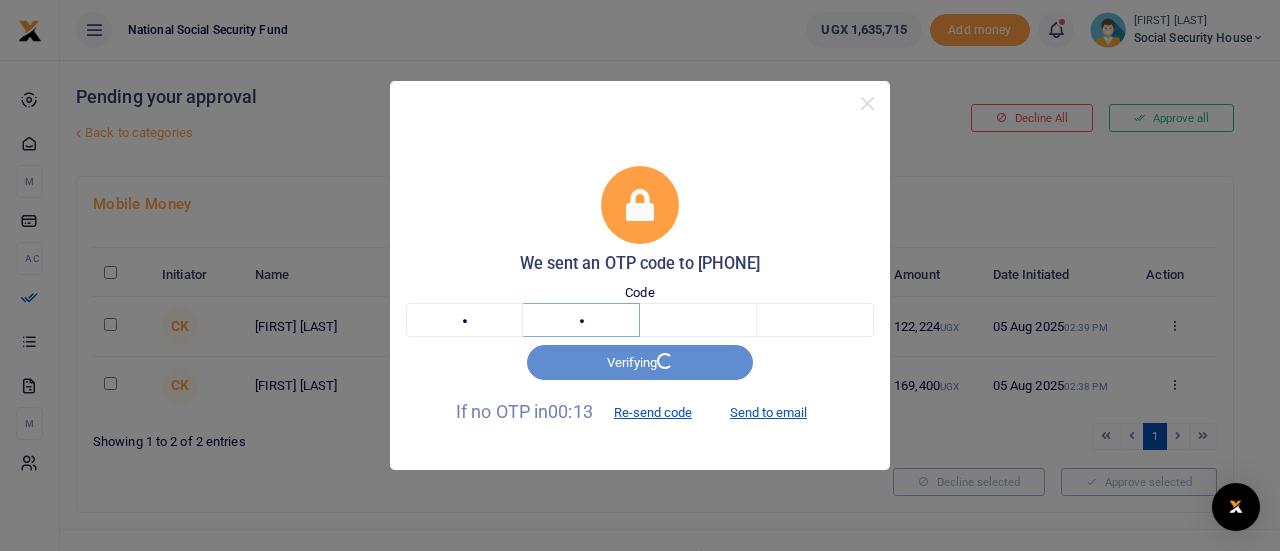 type on "7" 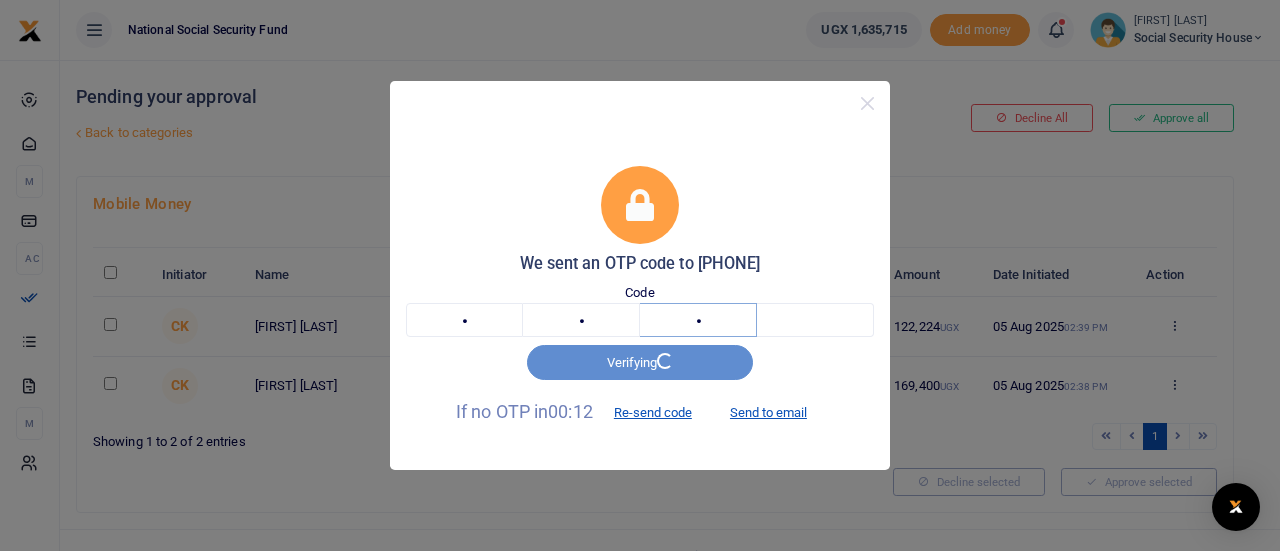 type on "2" 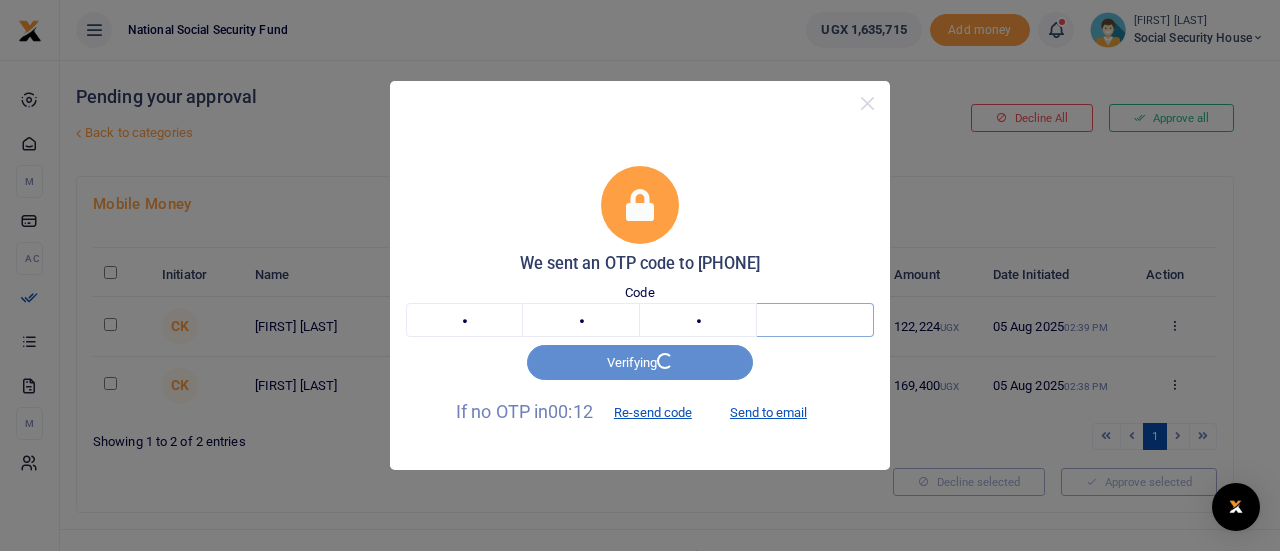 type on "0" 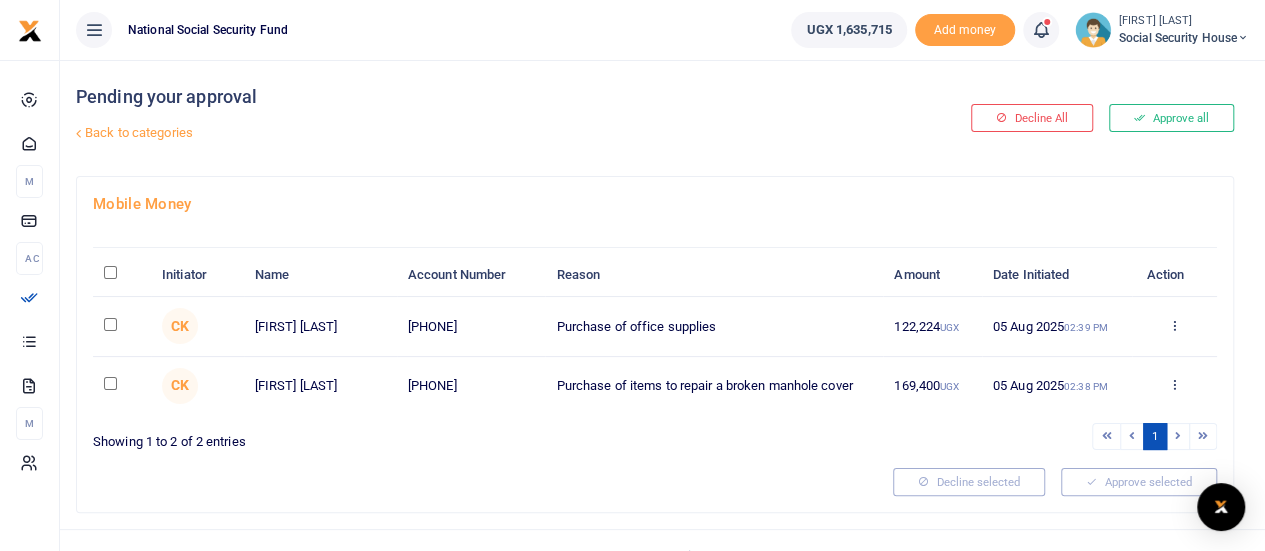 click at bounding box center (110, 324) 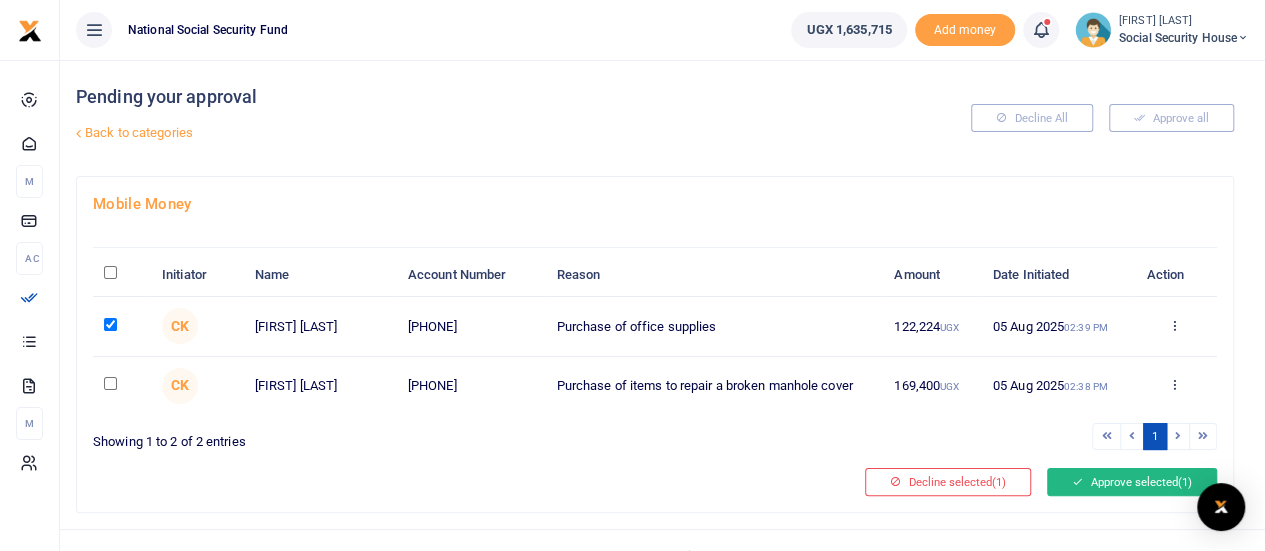 click on "Approve selected  (1)" at bounding box center (1132, 482) 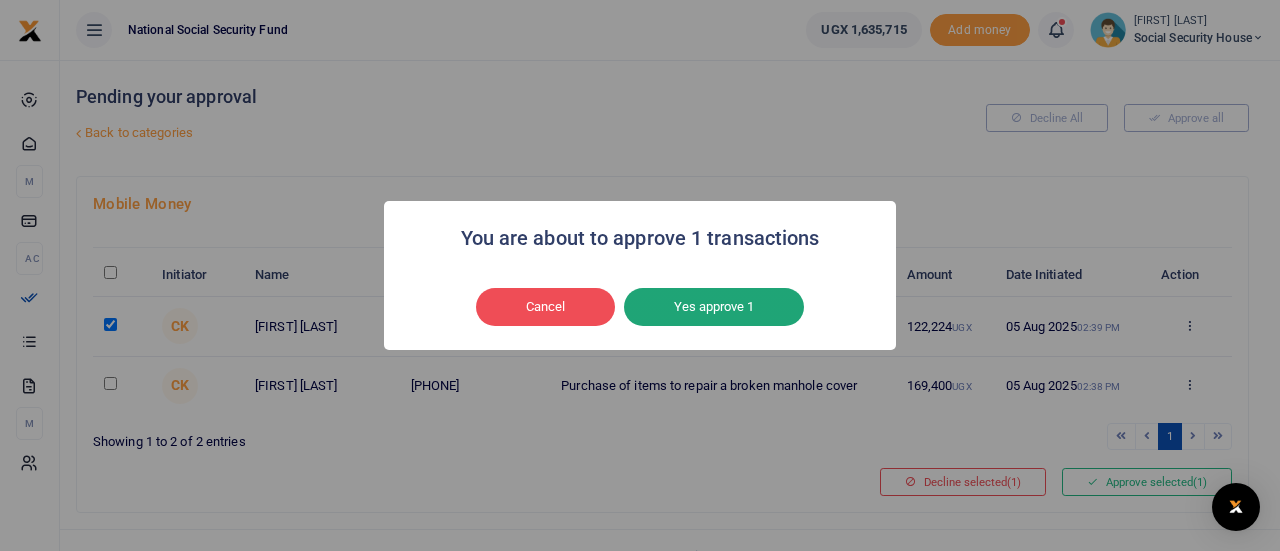 click on "Yes approve 1" at bounding box center (714, 307) 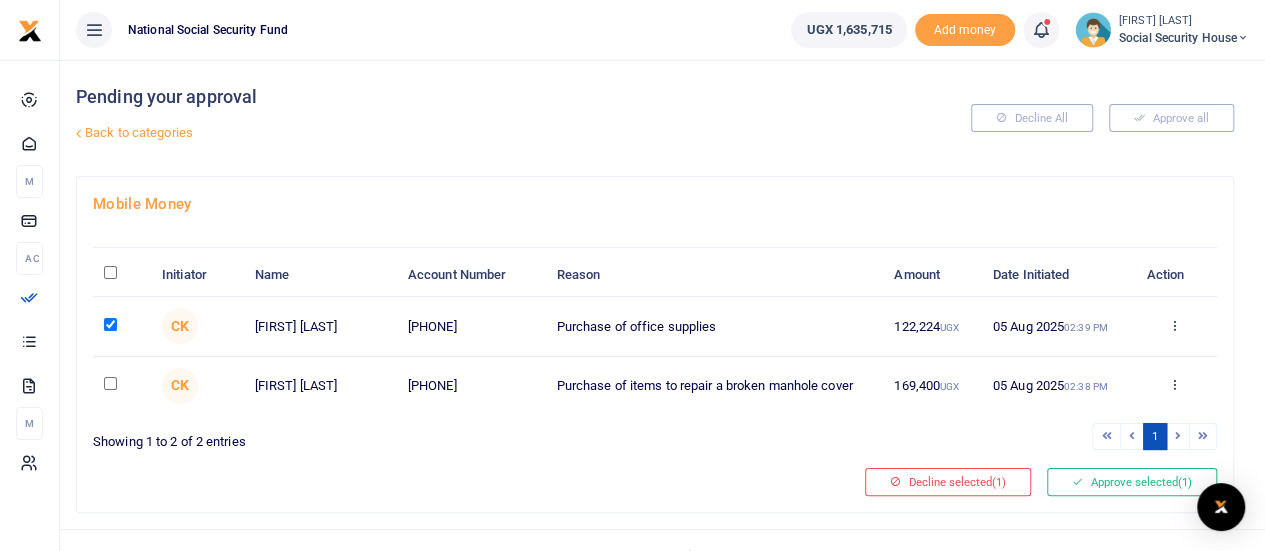 type 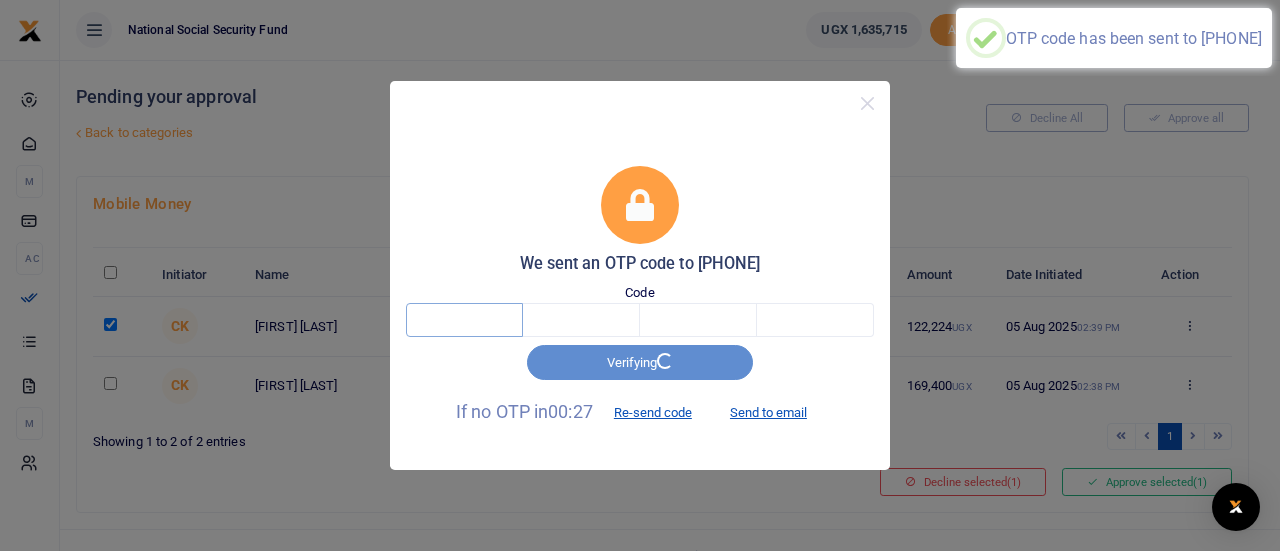 click at bounding box center [464, 320] 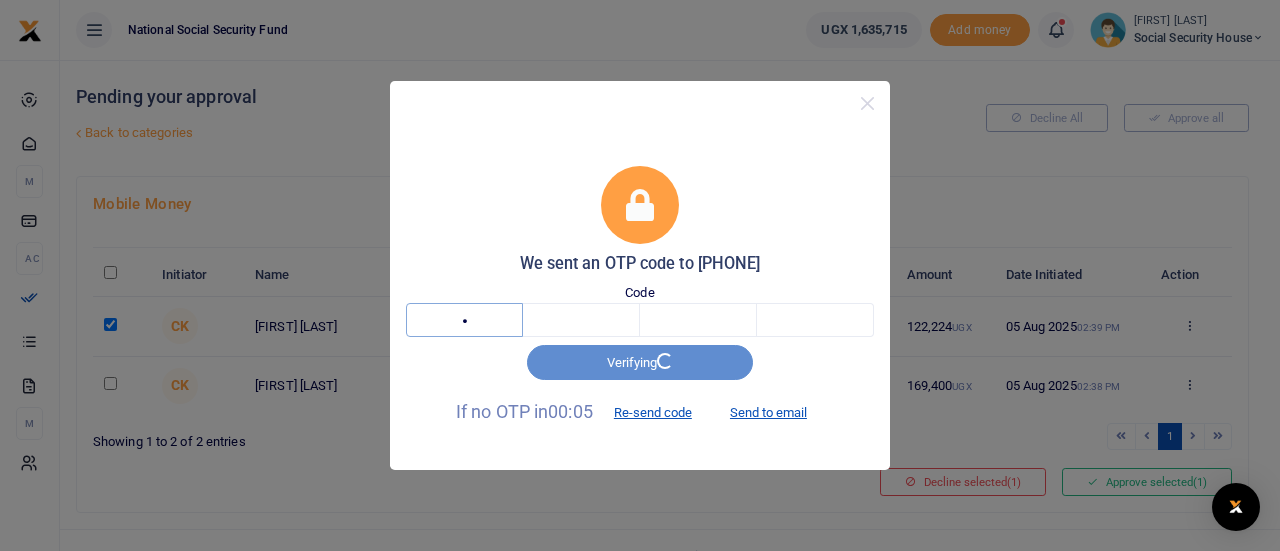 type on "4" 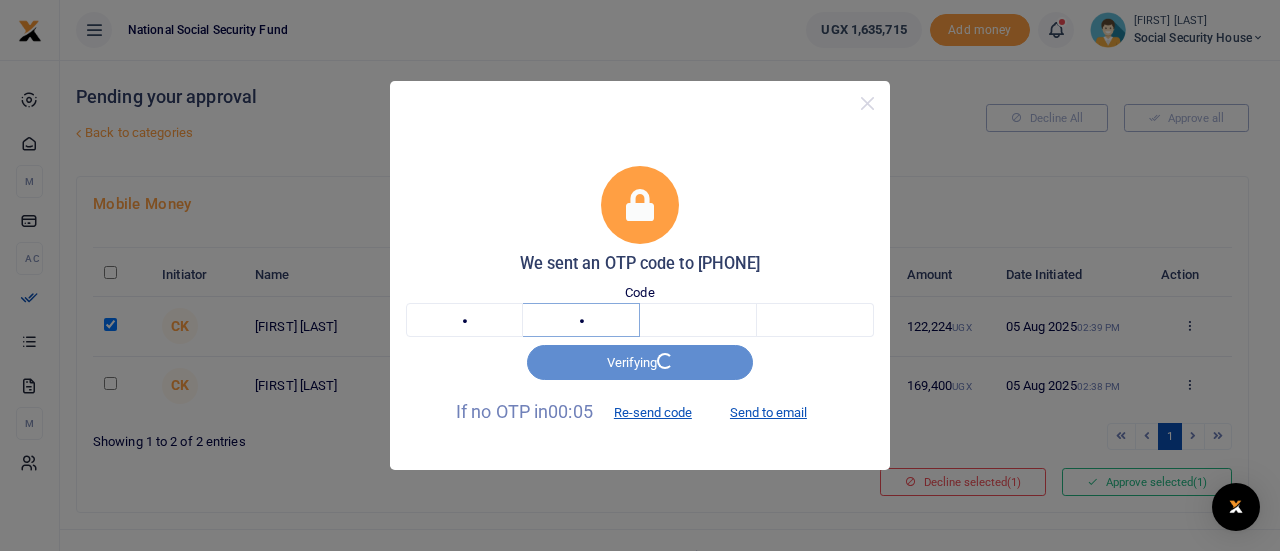 type on "7" 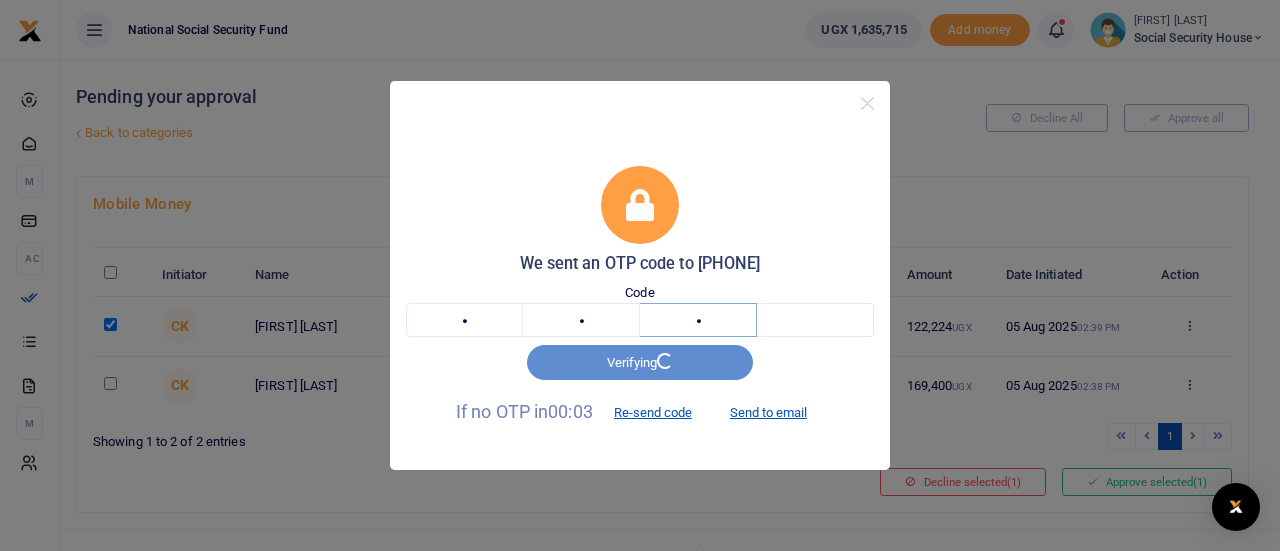 type on "6" 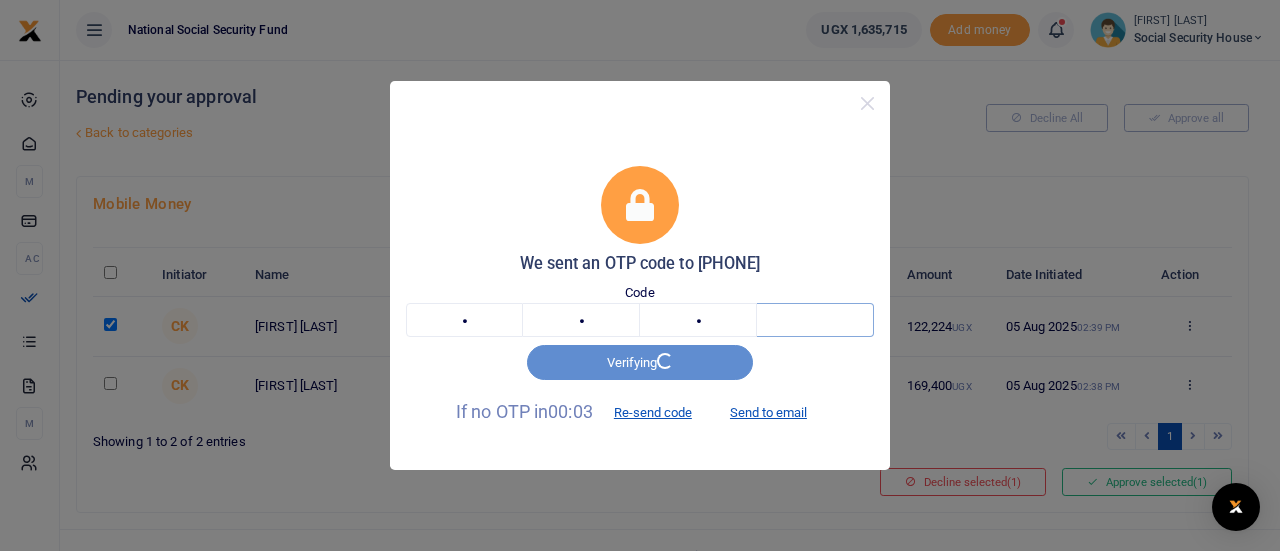 type on "3" 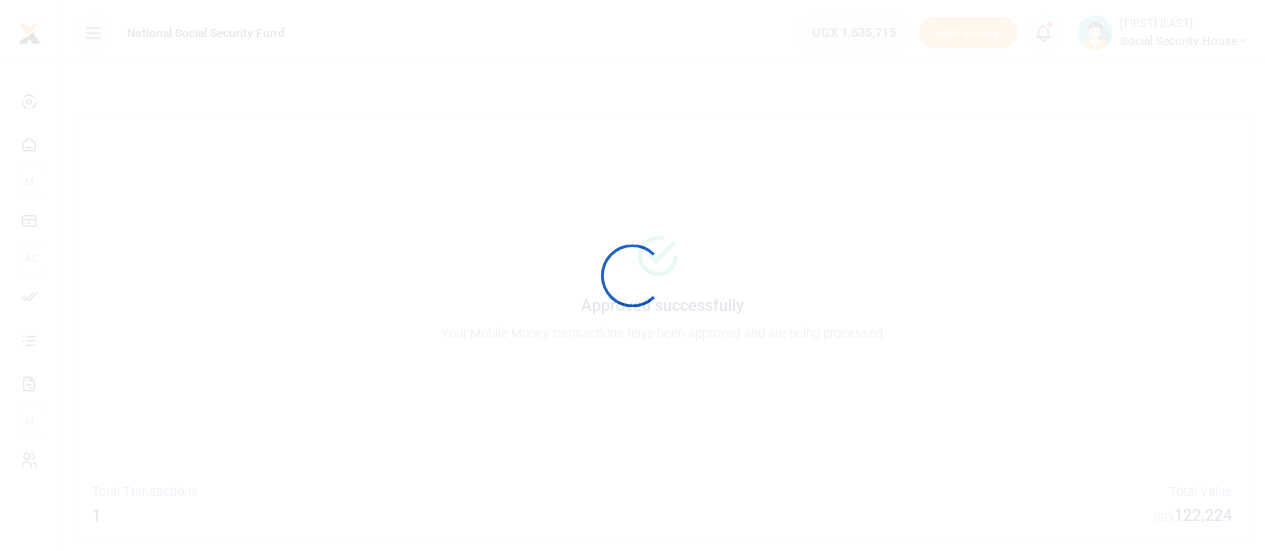 scroll, scrollTop: 0, scrollLeft: 0, axis: both 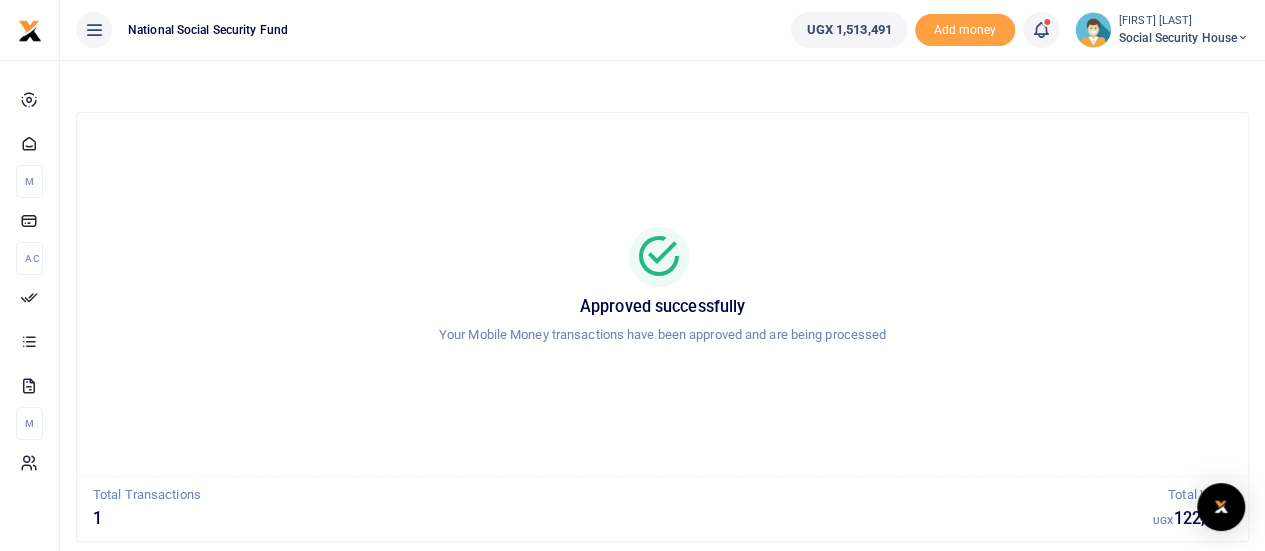 click on "Approved successfully
Your Mobile Money transactions have been approved and are being processed" at bounding box center [662, 294] 